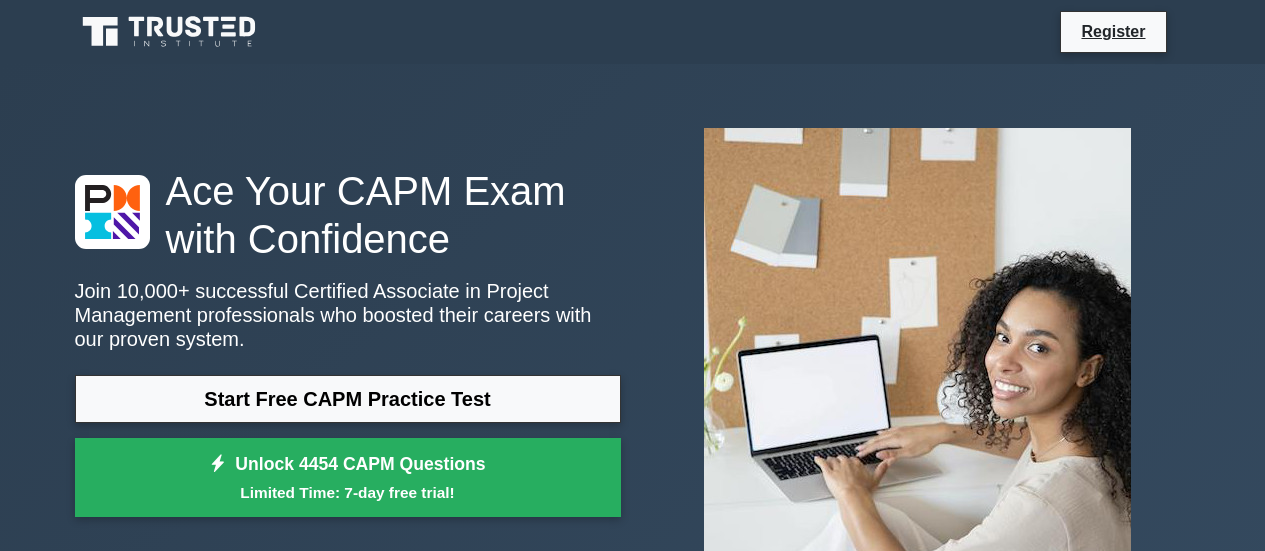 scroll, scrollTop: 0, scrollLeft: 0, axis: both 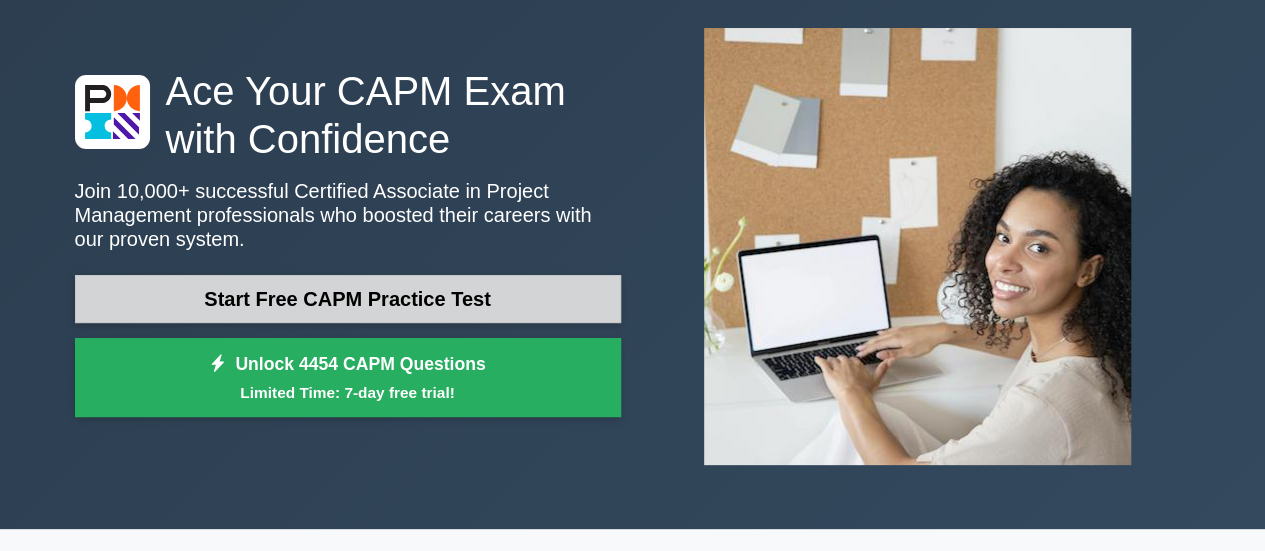 click on "Start Free CAPM Practice Test" at bounding box center (348, 299) 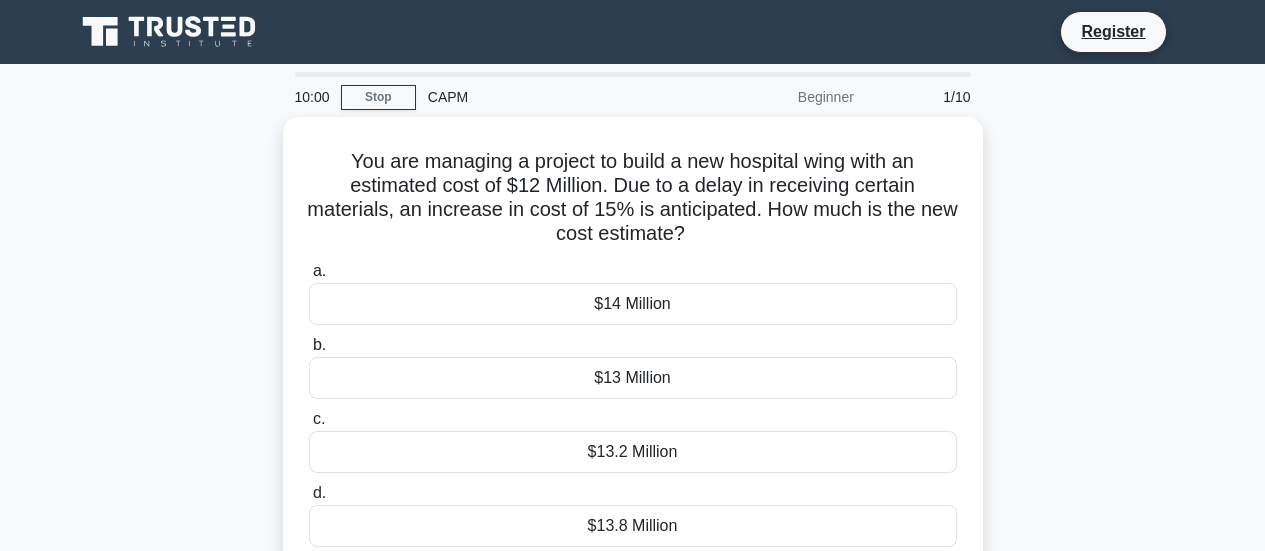 scroll, scrollTop: 0, scrollLeft: 0, axis: both 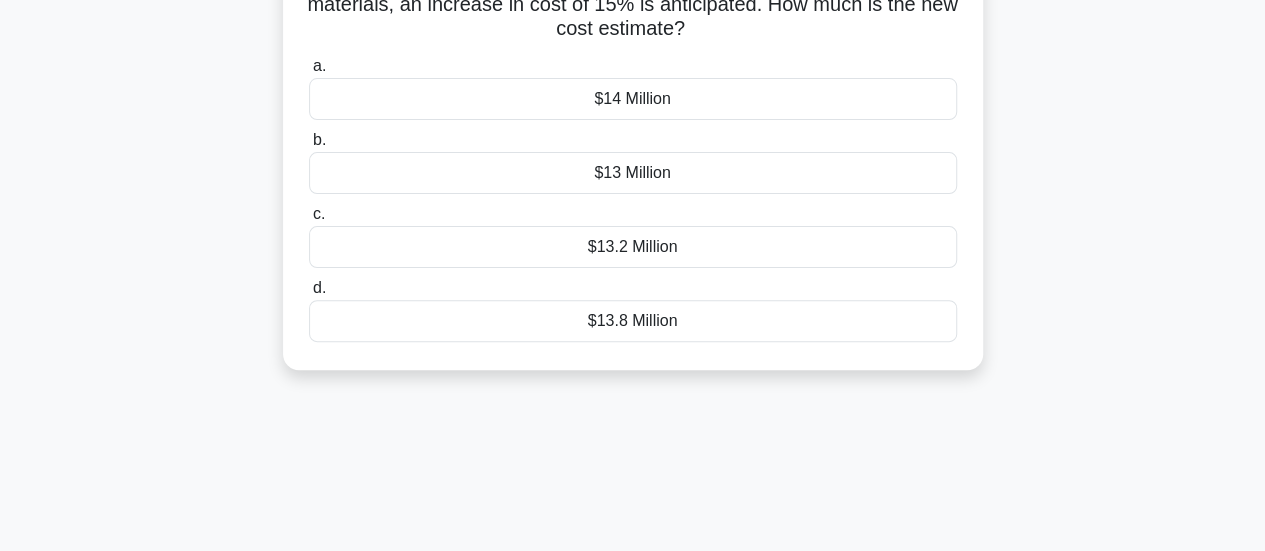 click on "$13.8 Million" at bounding box center (633, 321) 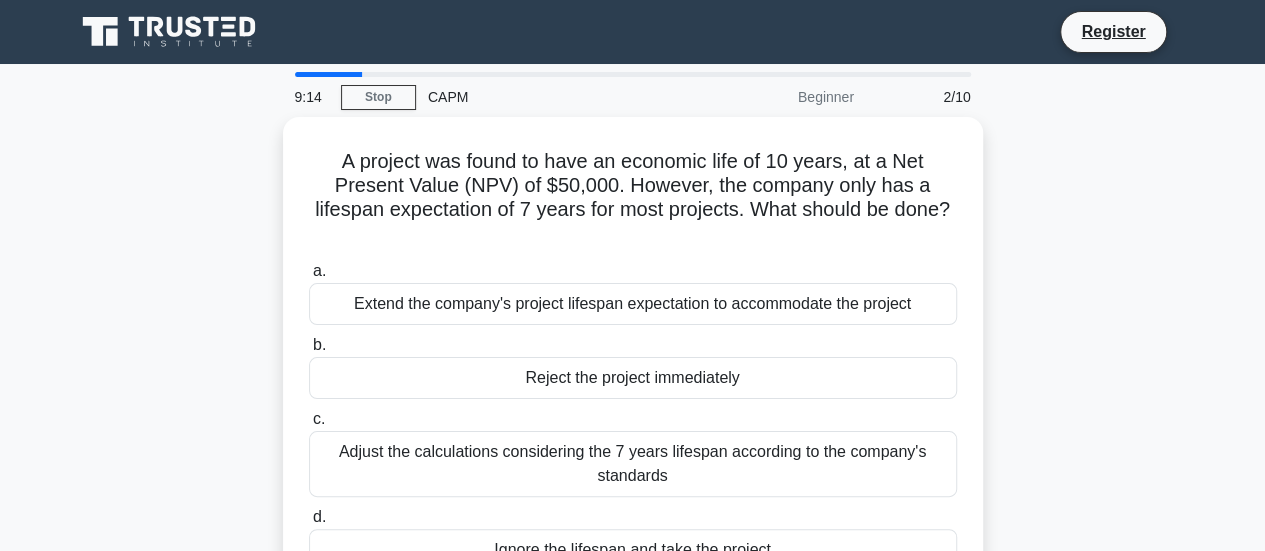 scroll, scrollTop: 100, scrollLeft: 0, axis: vertical 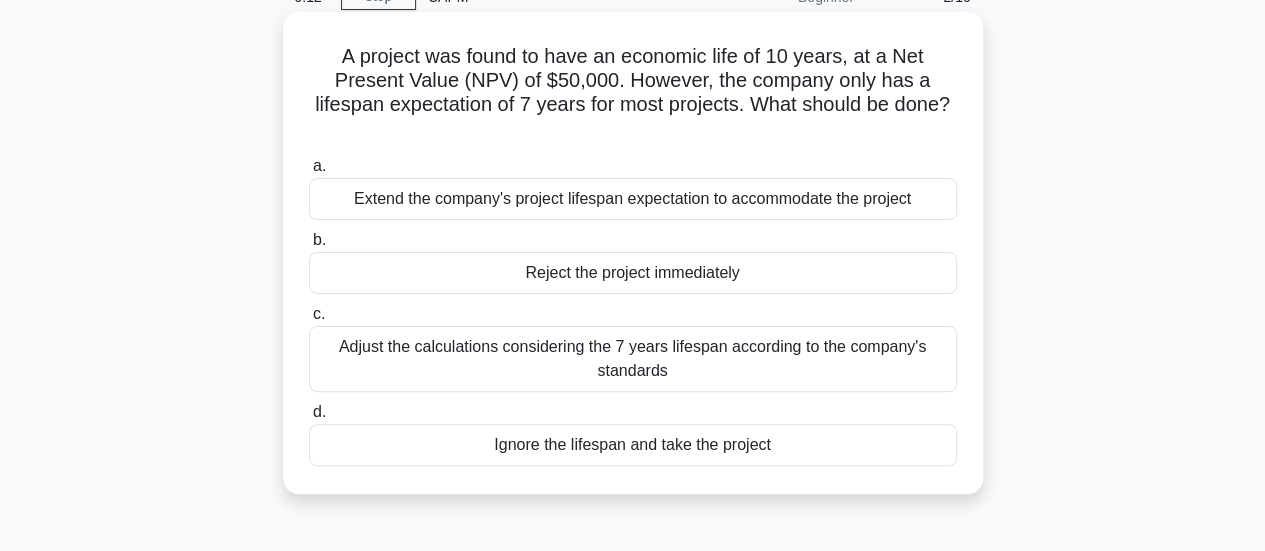 click on "Adjust the calculations considering the 7 years lifespan according to the company's standards" at bounding box center [633, 359] 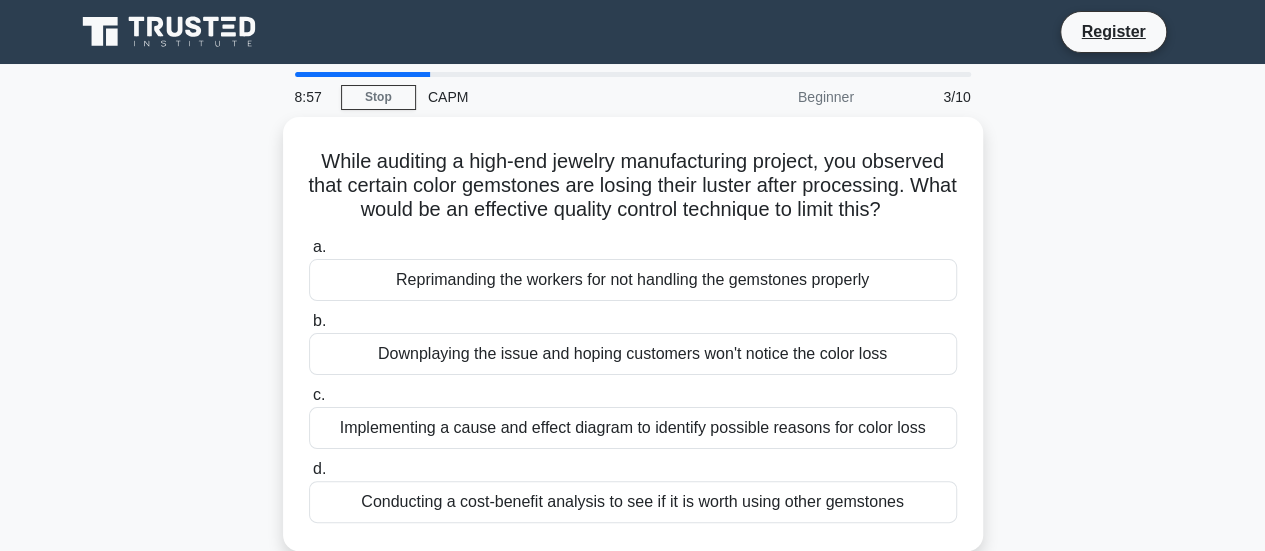 scroll, scrollTop: 100, scrollLeft: 0, axis: vertical 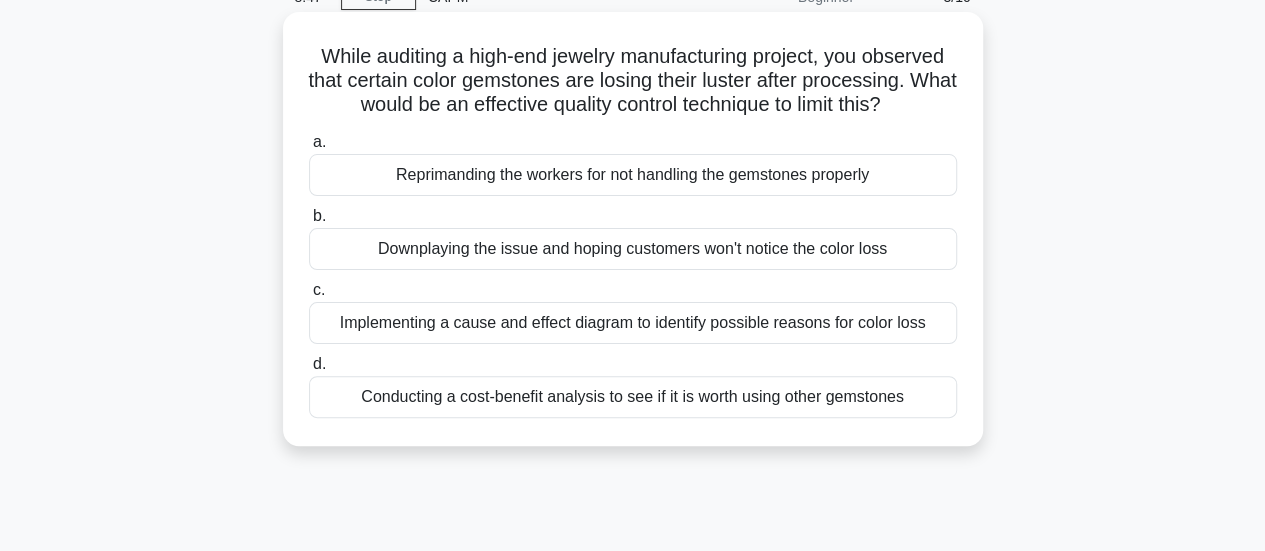 click on "Implementing a cause and effect diagram to identify possible reasons for color loss" at bounding box center [633, 323] 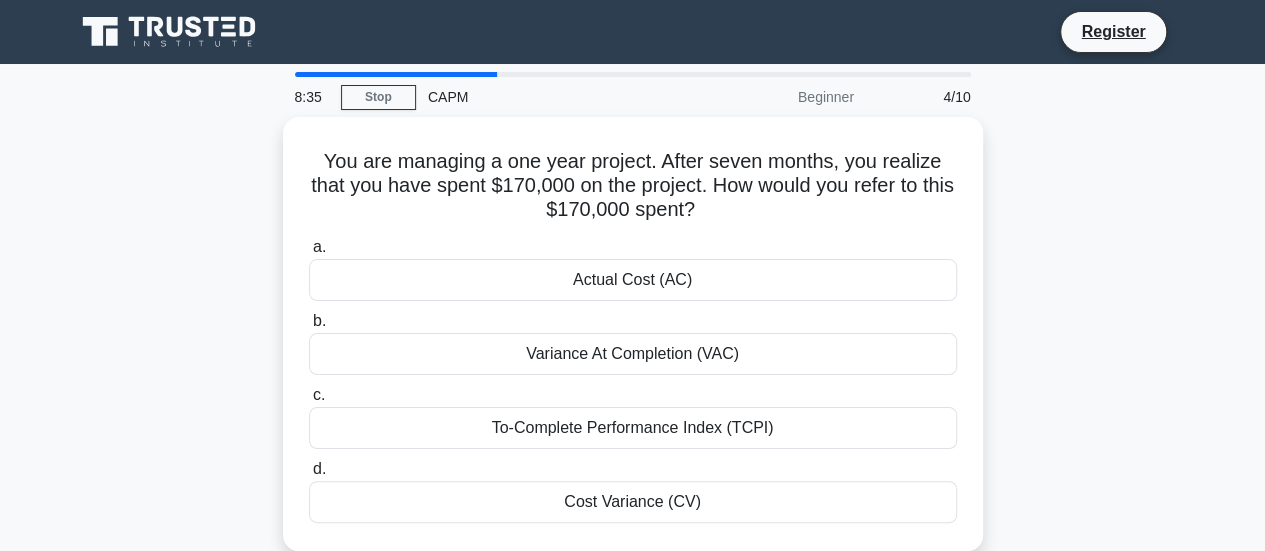 scroll, scrollTop: 100, scrollLeft: 0, axis: vertical 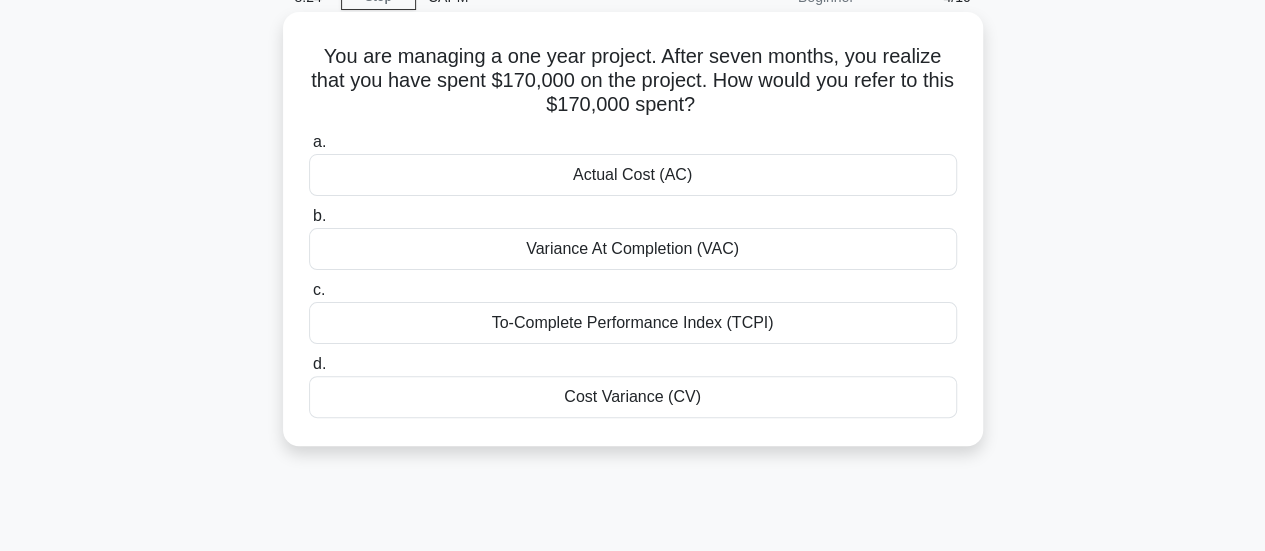 click on "Actual Cost (AC)" at bounding box center [633, 175] 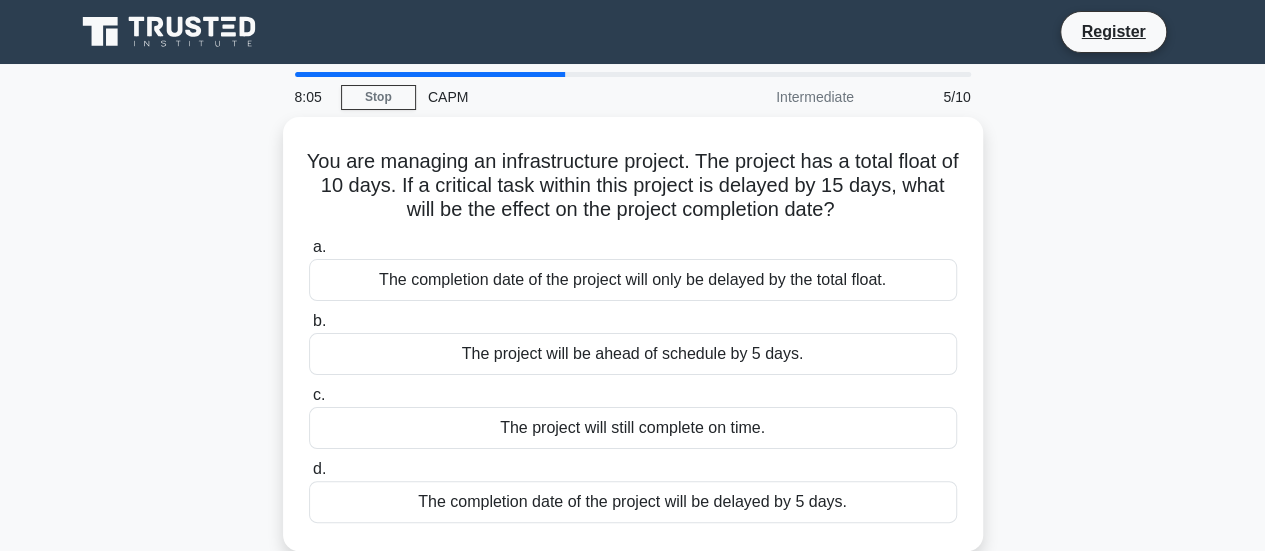 scroll, scrollTop: 100, scrollLeft: 0, axis: vertical 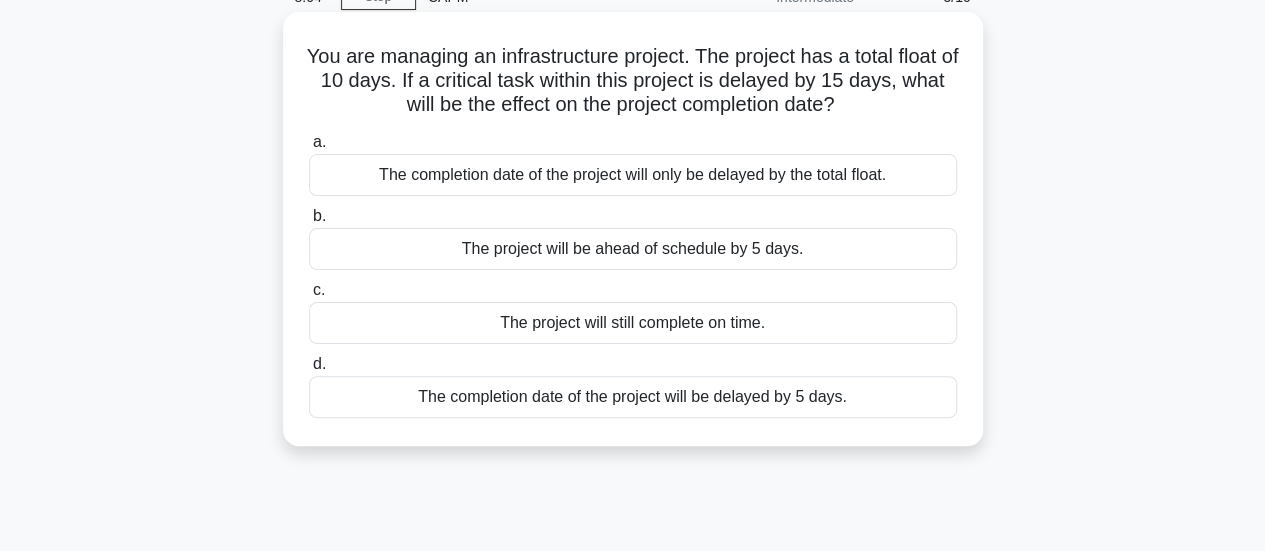 click on "The completion date of the project will be delayed by 5 days." at bounding box center [633, 397] 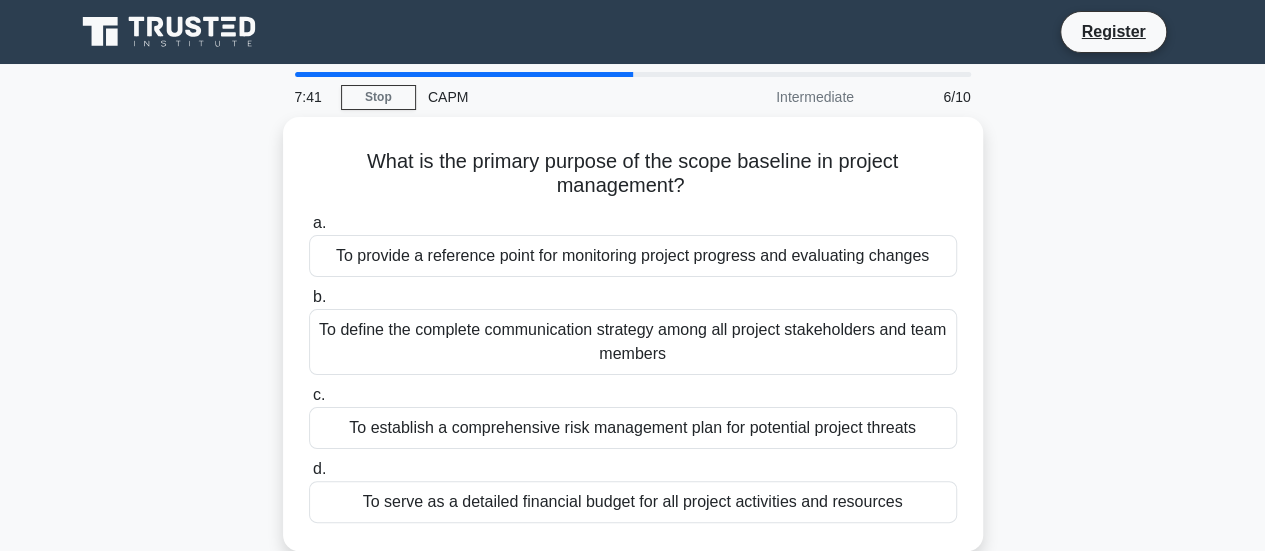 scroll, scrollTop: 100, scrollLeft: 0, axis: vertical 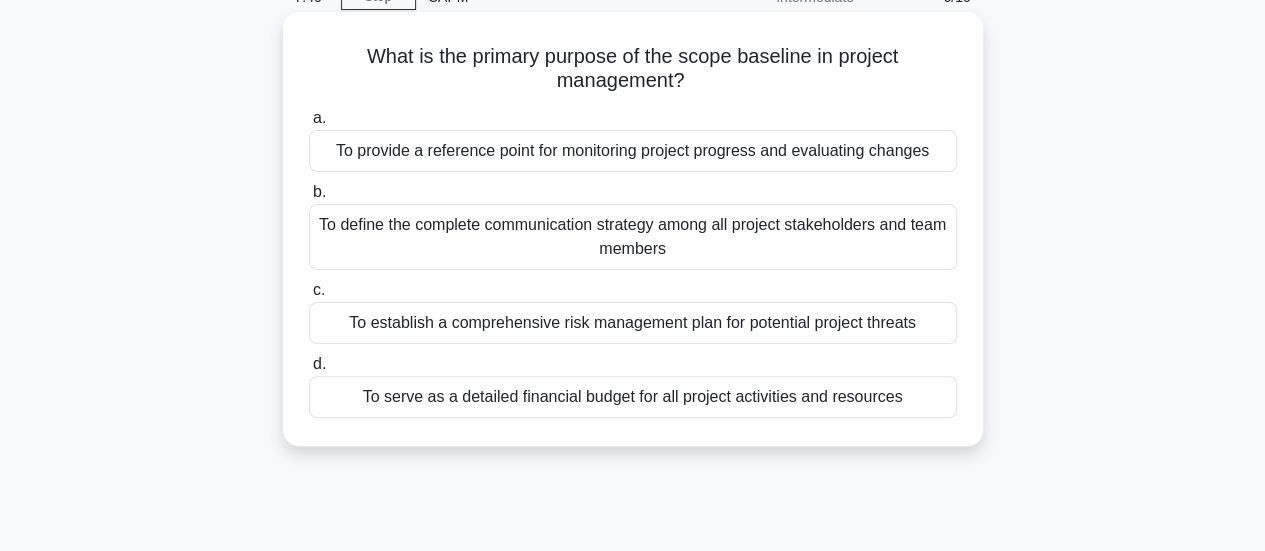 click on "To provide a reference point for monitoring project progress and evaluating changes" at bounding box center [633, 151] 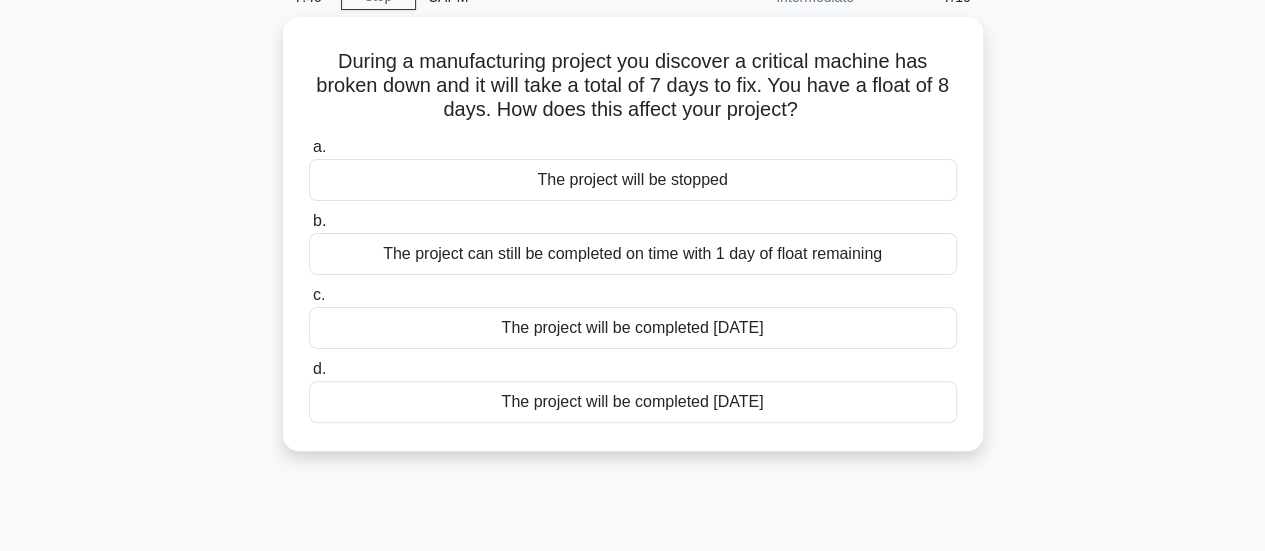 scroll, scrollTop: 0, scrollLeft: 0, axis: both 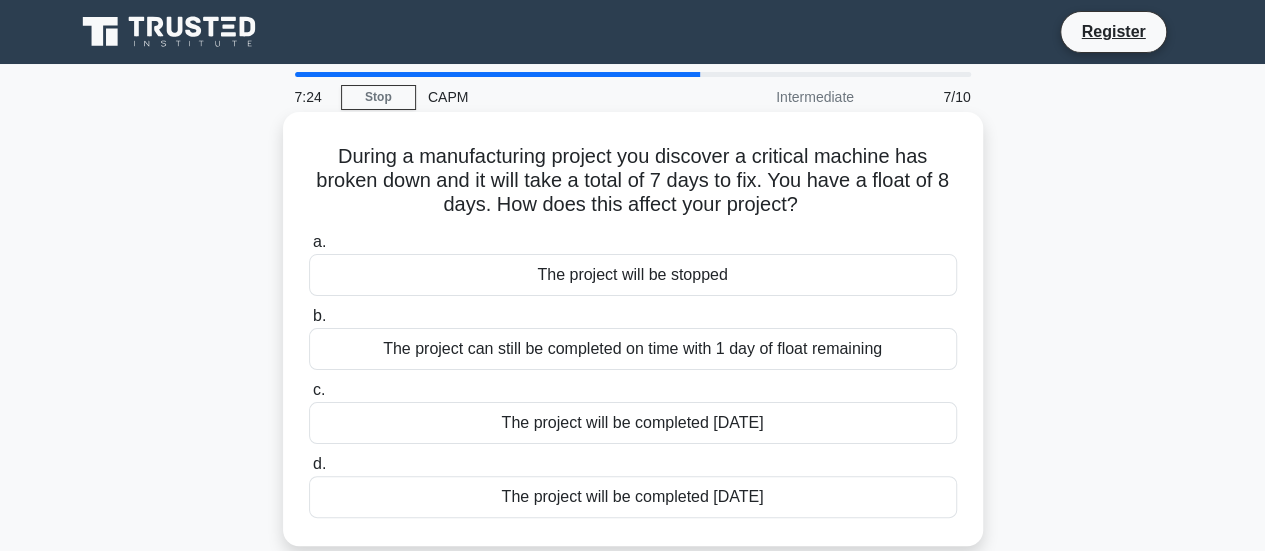 click on "The project can still be completed on time with 1 day of float remaining" at bounding box center (633, 349) 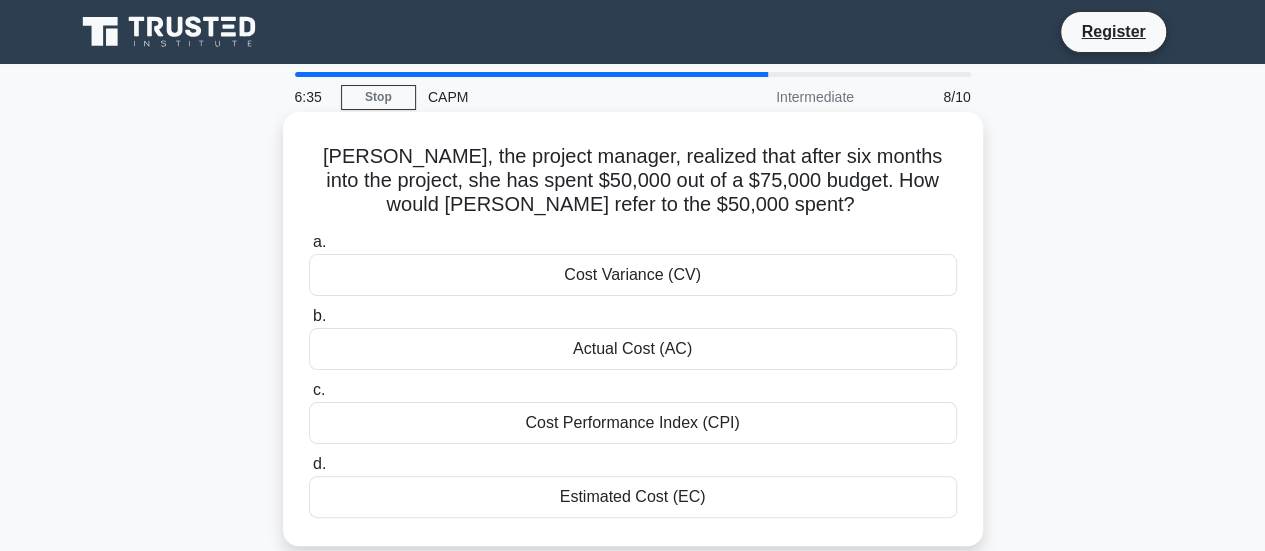 scroll, scrollTop: 200, scrollLeft: 0, axis: vertical 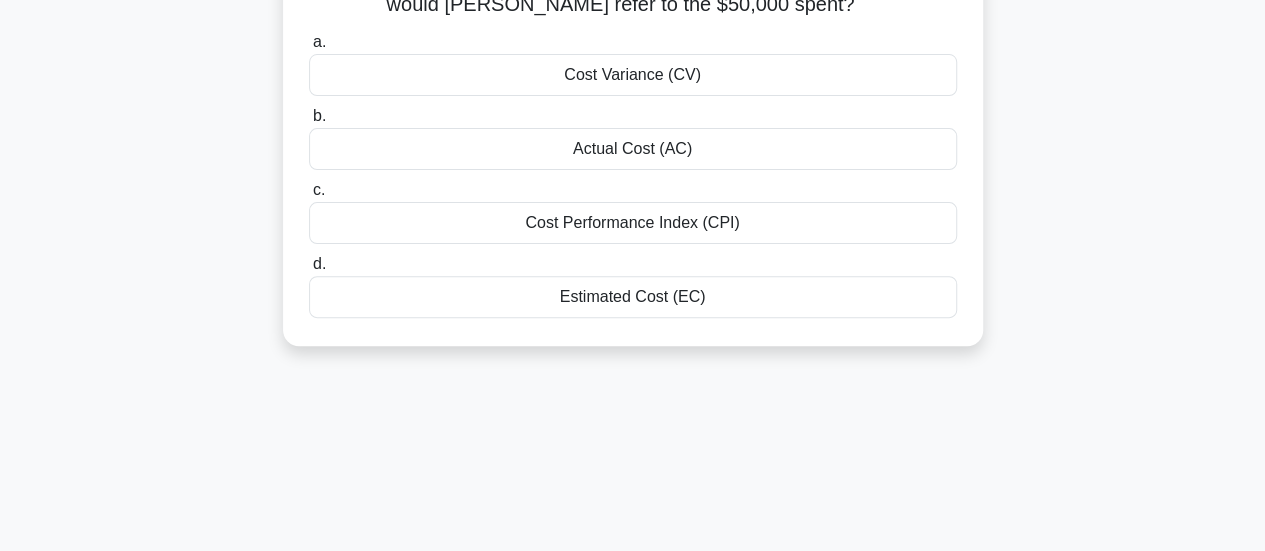 click on "Actual Cost (AC)" at bounding box center (633, 149) 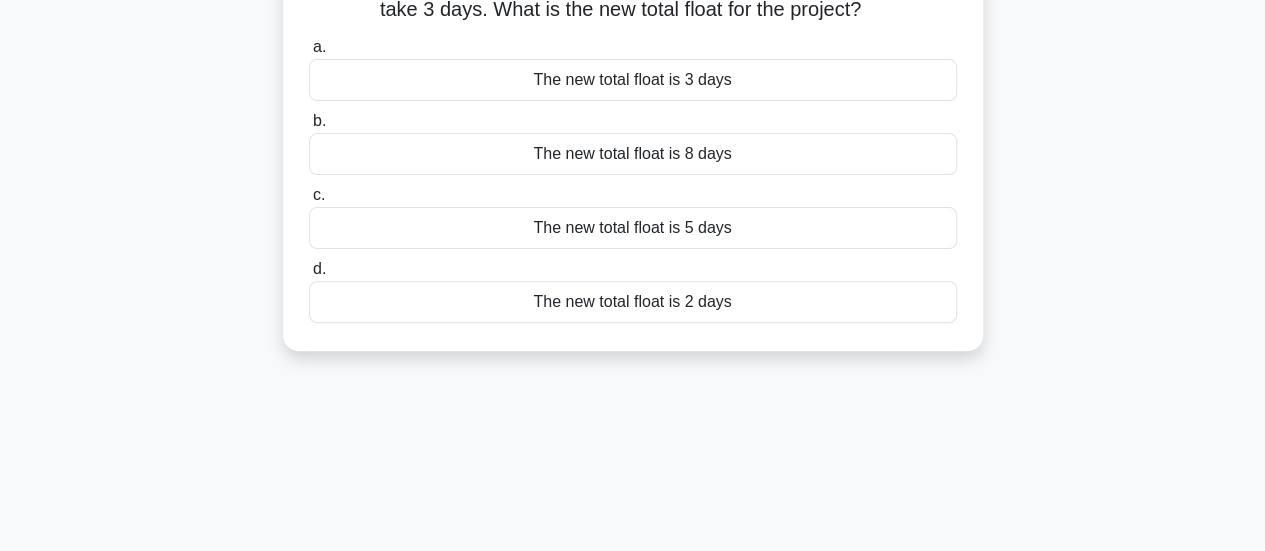 scroll, scrollTop: 0, scrollLeft: 0, axis: both 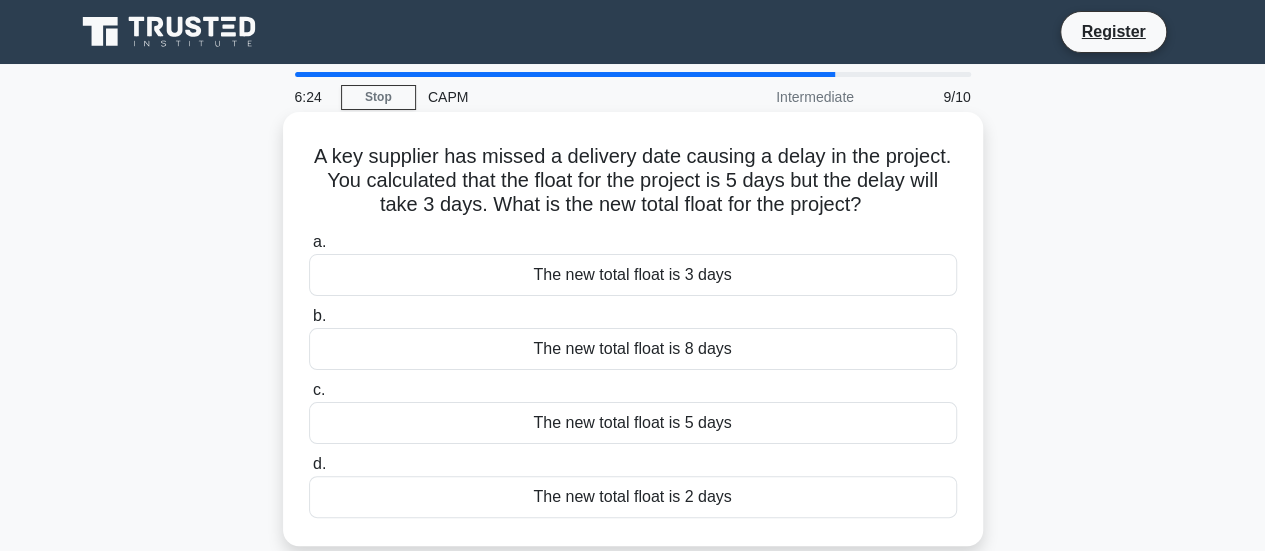 click on "The new total float is 2 days" at bounding box center (633, 497) 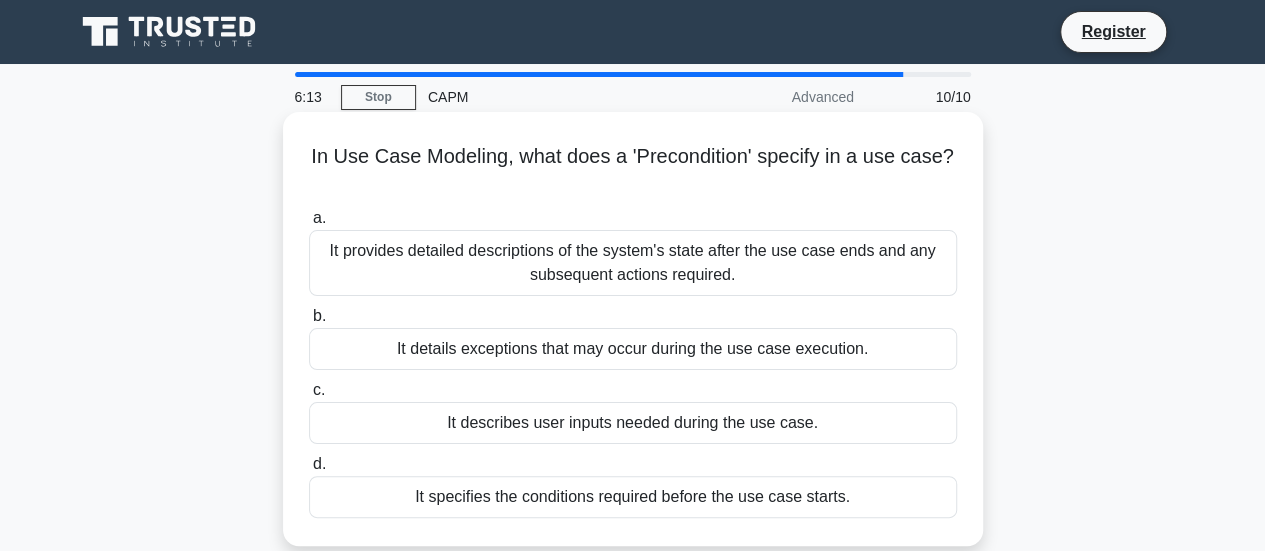click on "It specifies the conditions required before the use case starts." at bounding box center [633, 497] 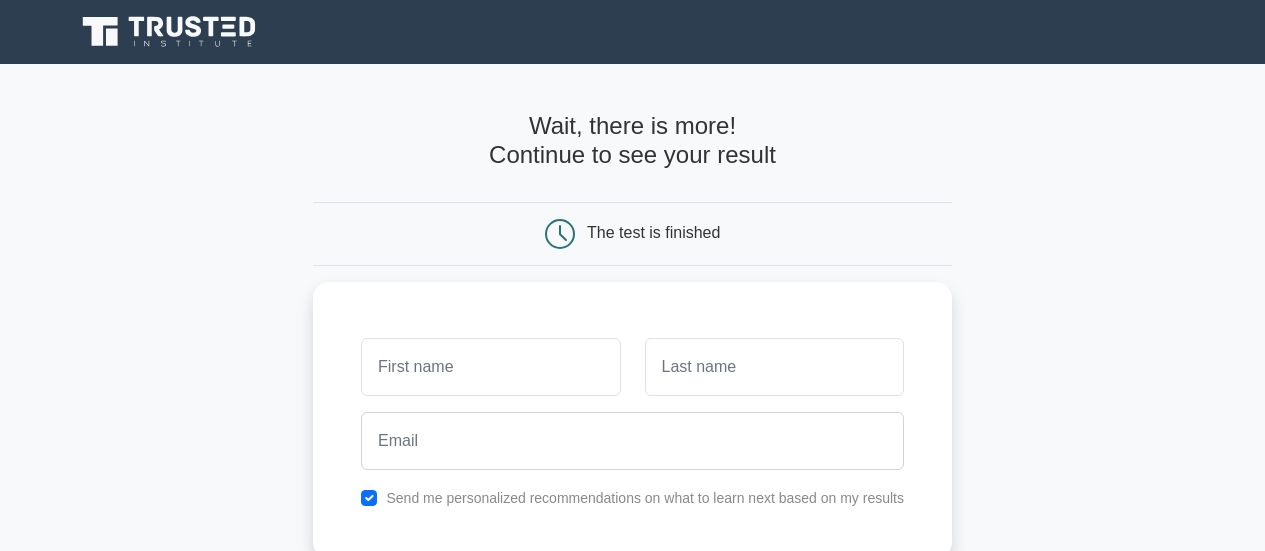 scroll, scrollTop: 0, scrollLeft: 0, axis: both 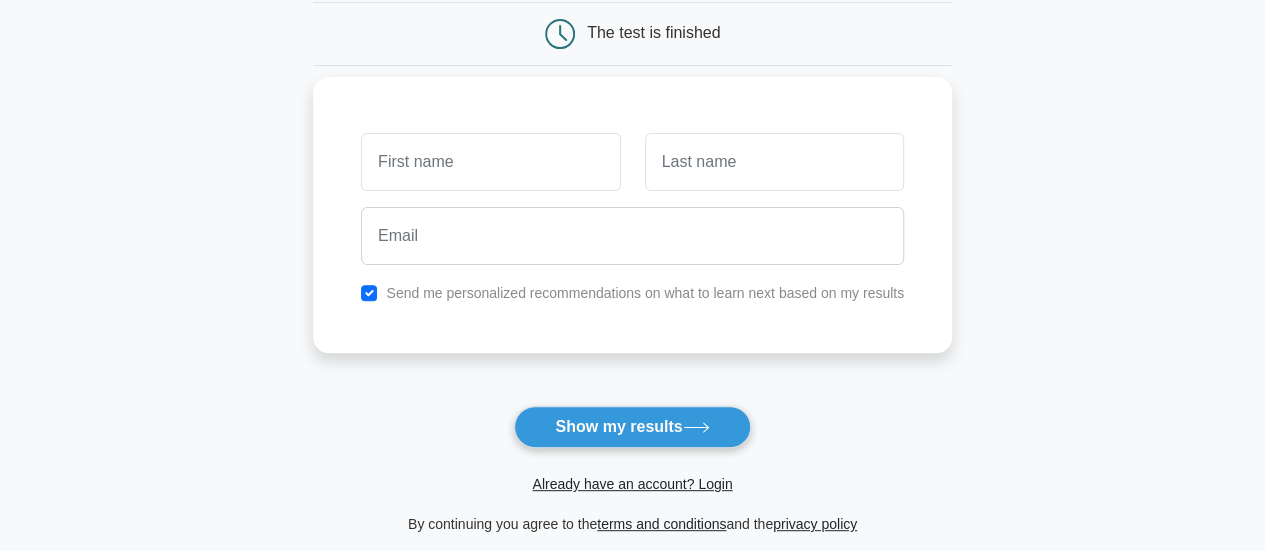 click at bounding box center (490, 162) 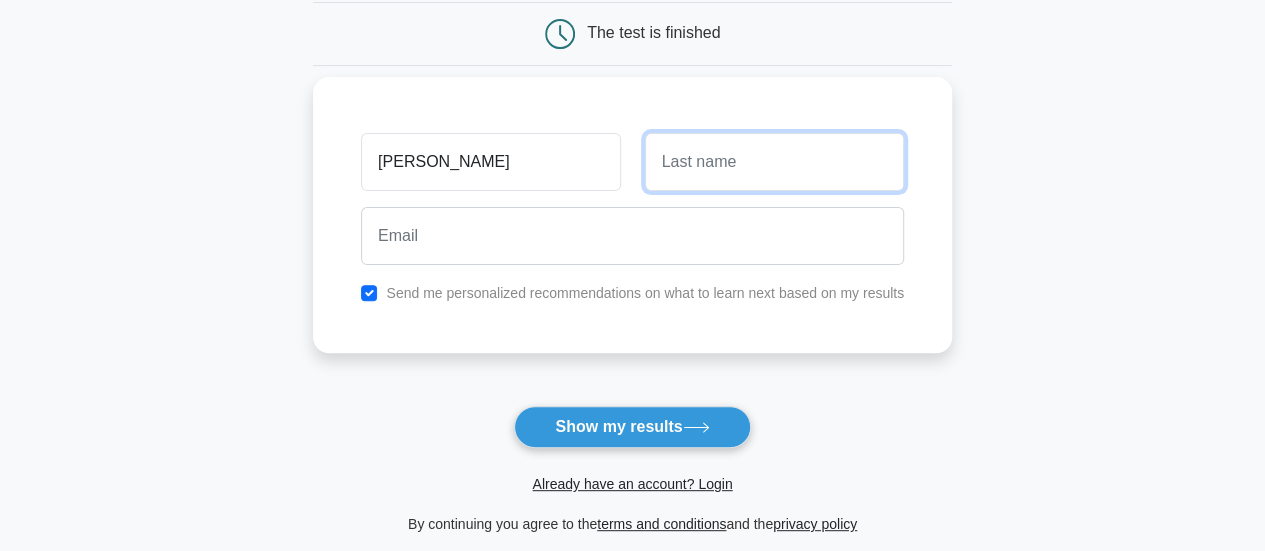 click at bounding box center [774, 162] 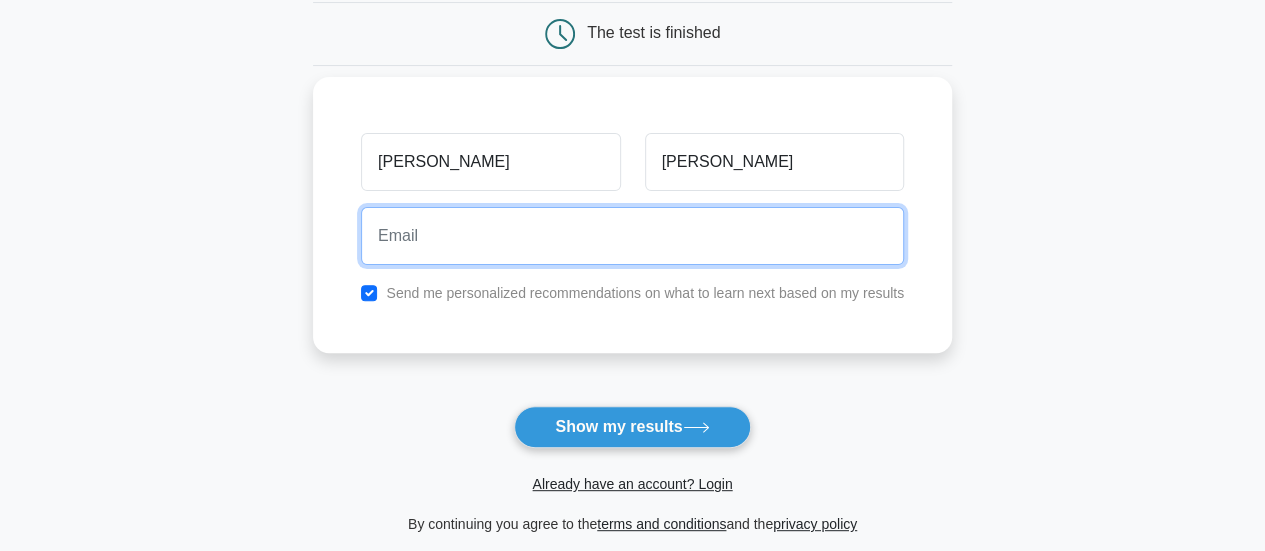 click at bounding box center [632, 236] 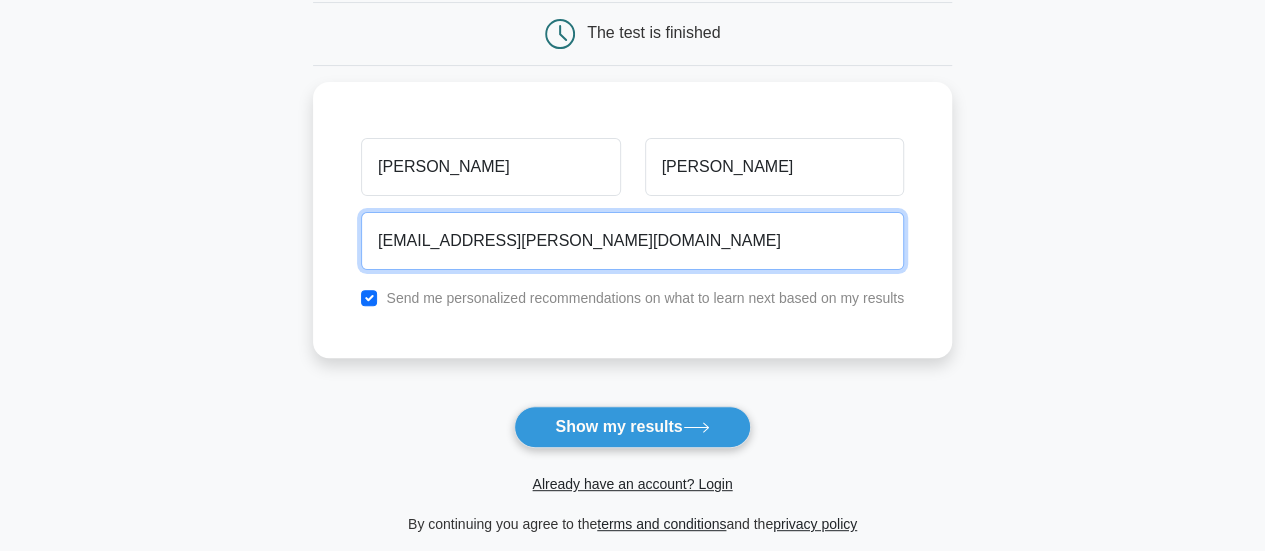 scroll, scrollTop: 300, scrollLeft: 0, axis: vertical 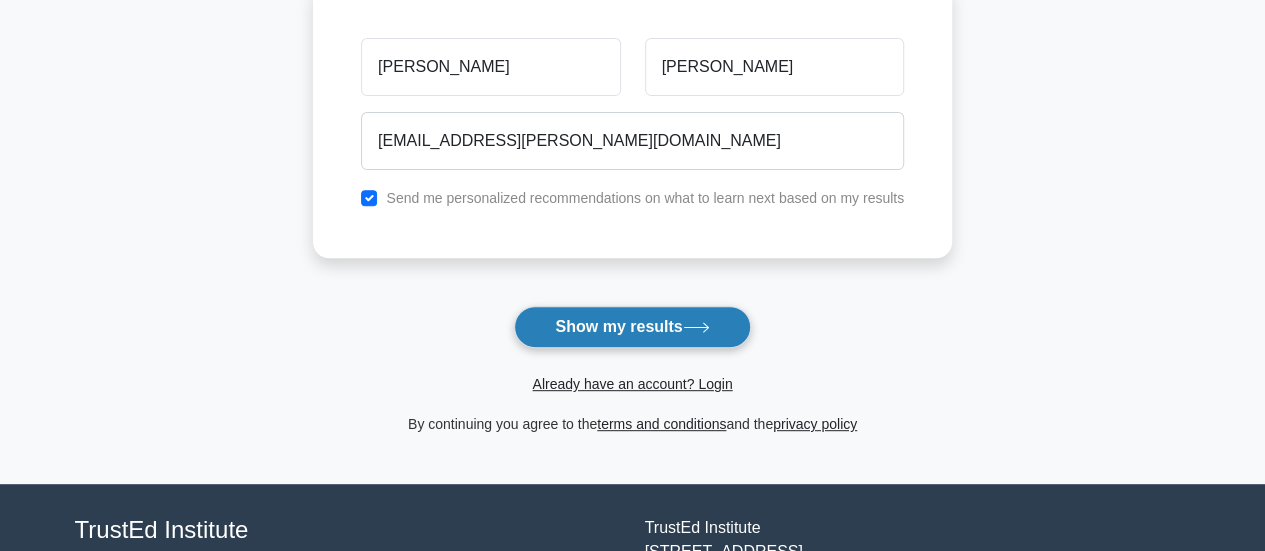 click on "Show my results" at bounding box center (632, 327) 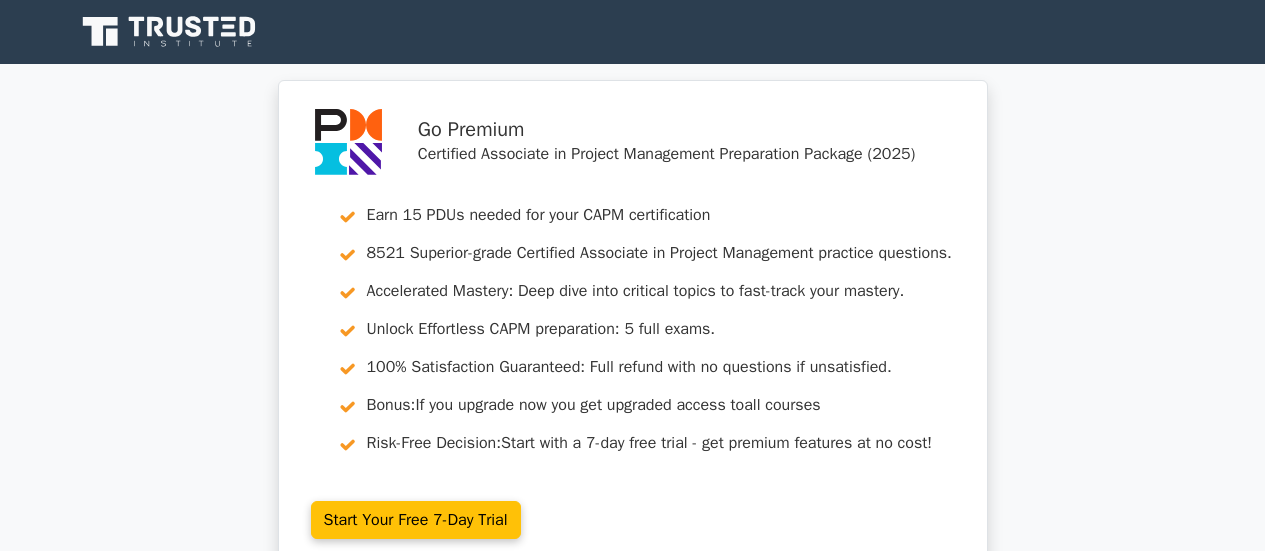 scroll, scrollTop: 0, scrollLeft: 0, axis: both 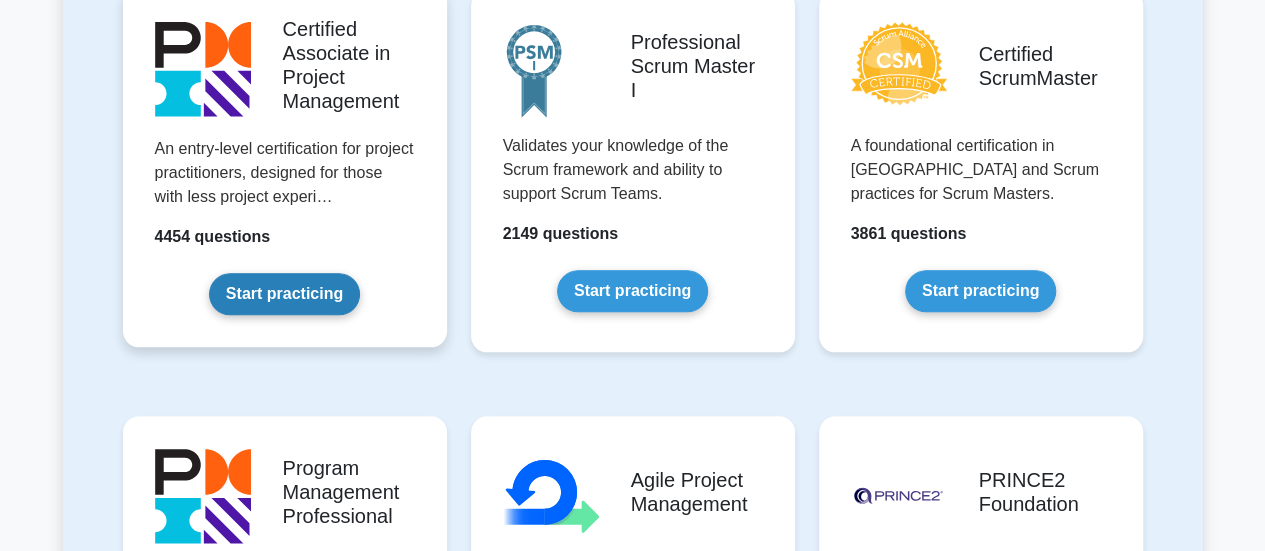 click on "Start practicing" at bounding box center (284, 294) 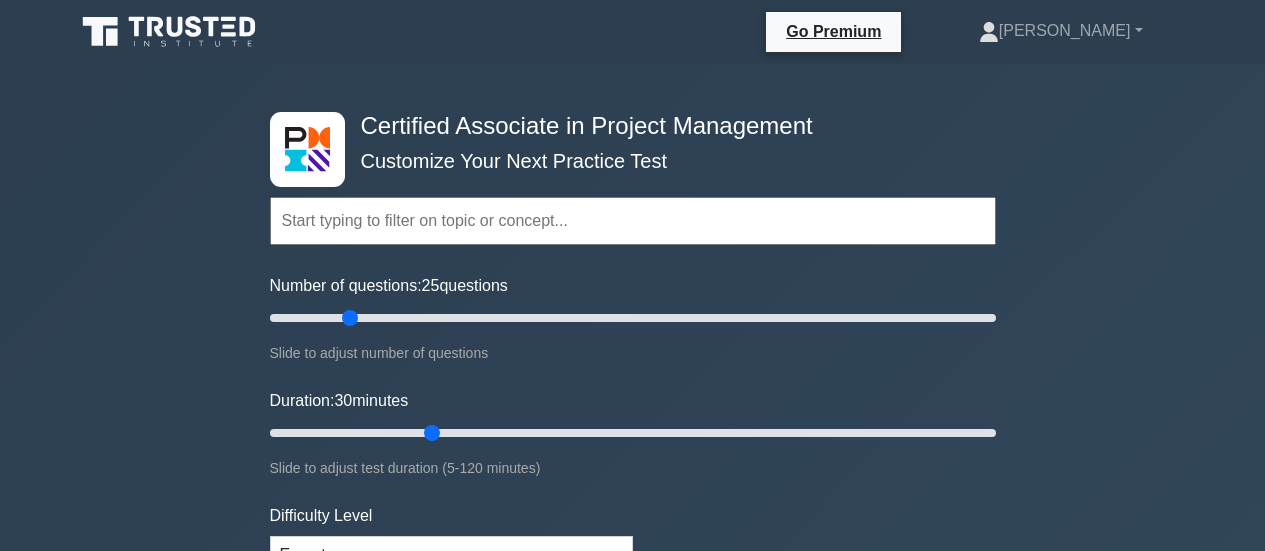 scroll, scrollTop: 0, scrollLeft: 0, axis: both 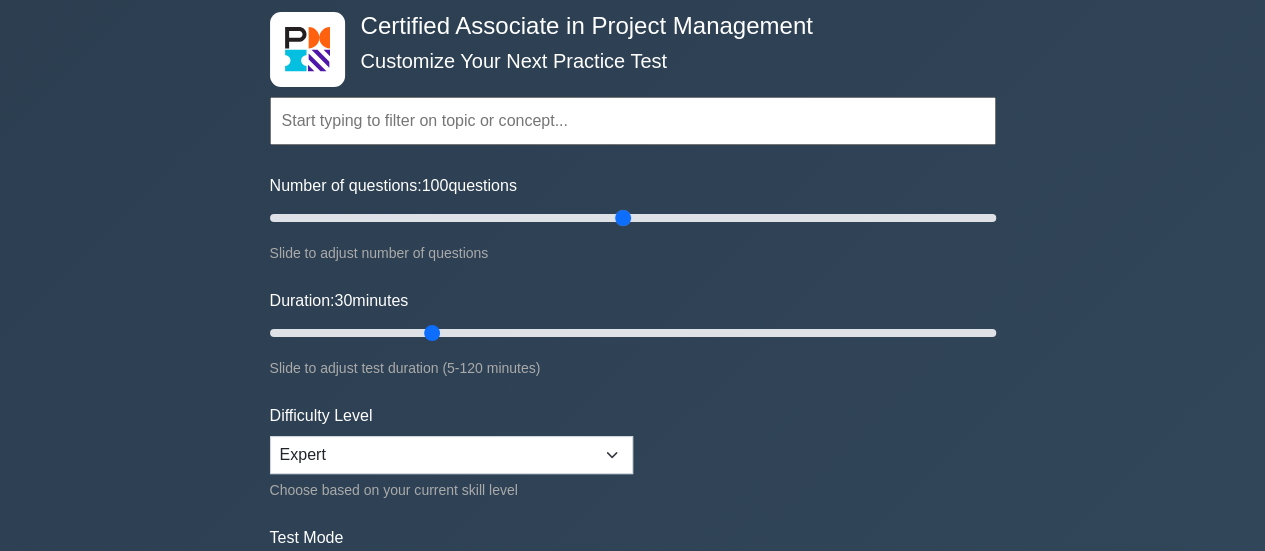 drag, startPoint x: 352, startPoint y: 215, endPoint x: 627, endPoint y: 213, distance: 275.00726 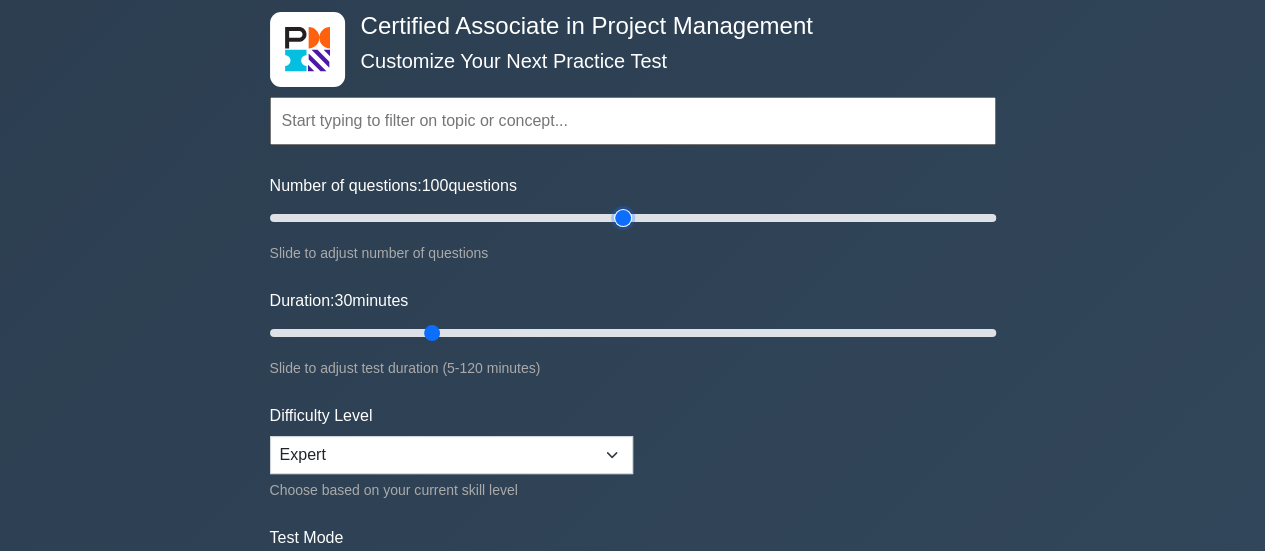 type on "100" 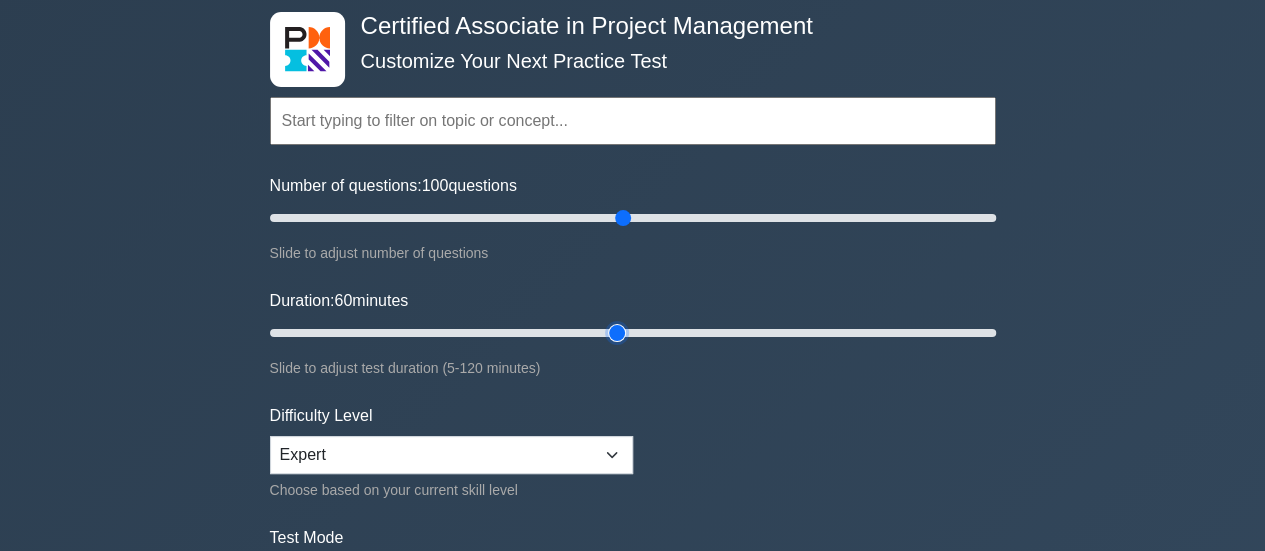 drag, startPoint x: 426, startPoint y: 330, endPoint x: 617, endPoint y: 321, distance: 191.21193 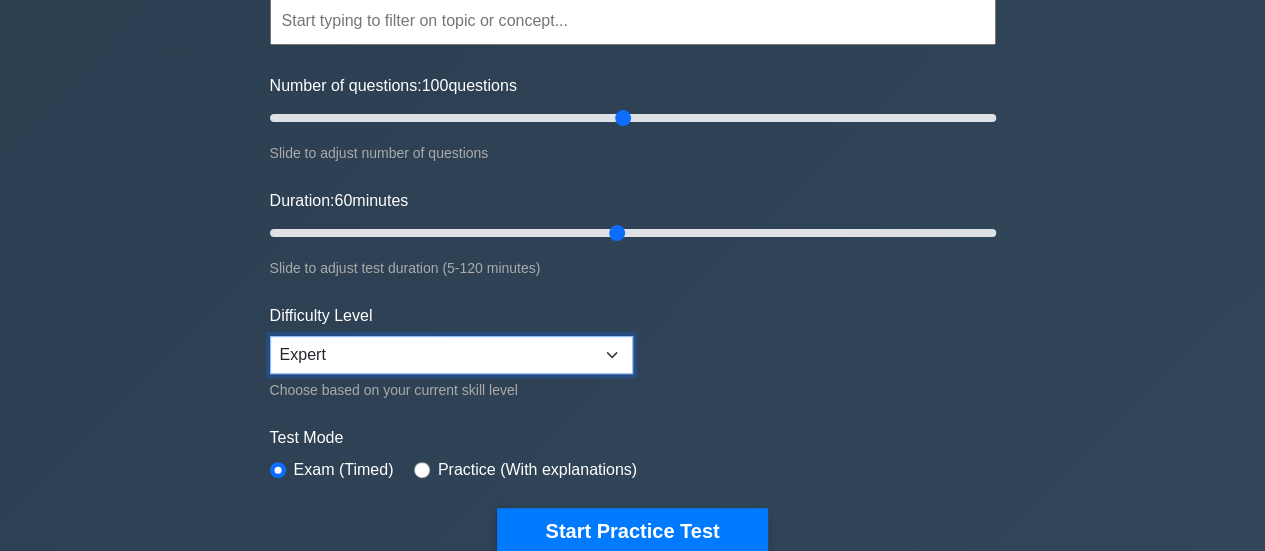 click on "Beginner
Intermediate
Expert" at bounding box center [451, 355] 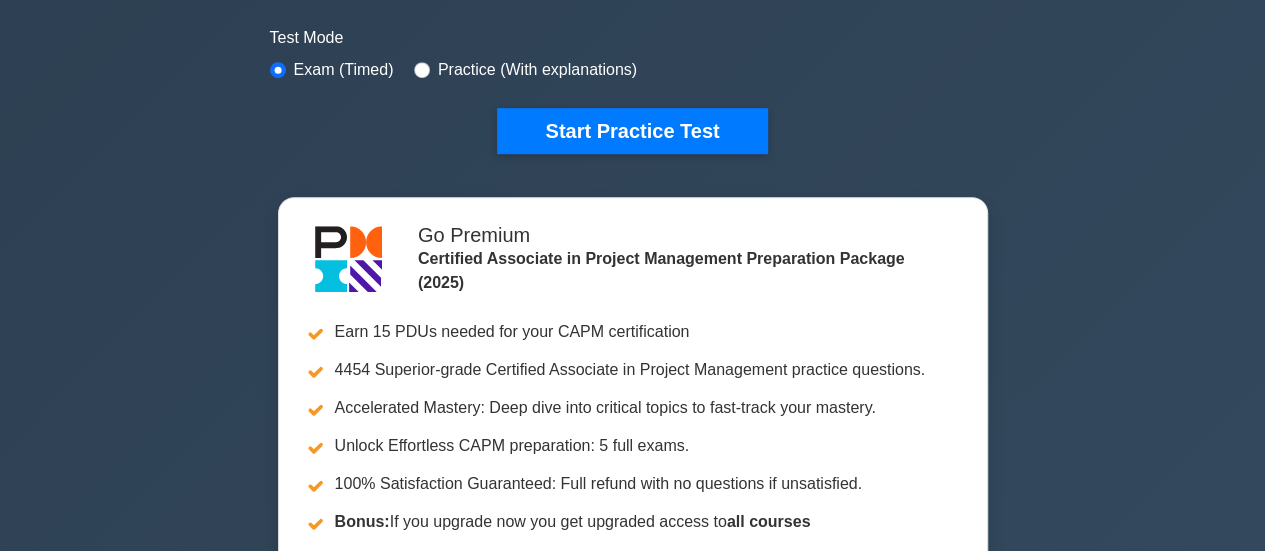 scroll, scrollTop: 500, scrollLeft: 0, axis: vertical 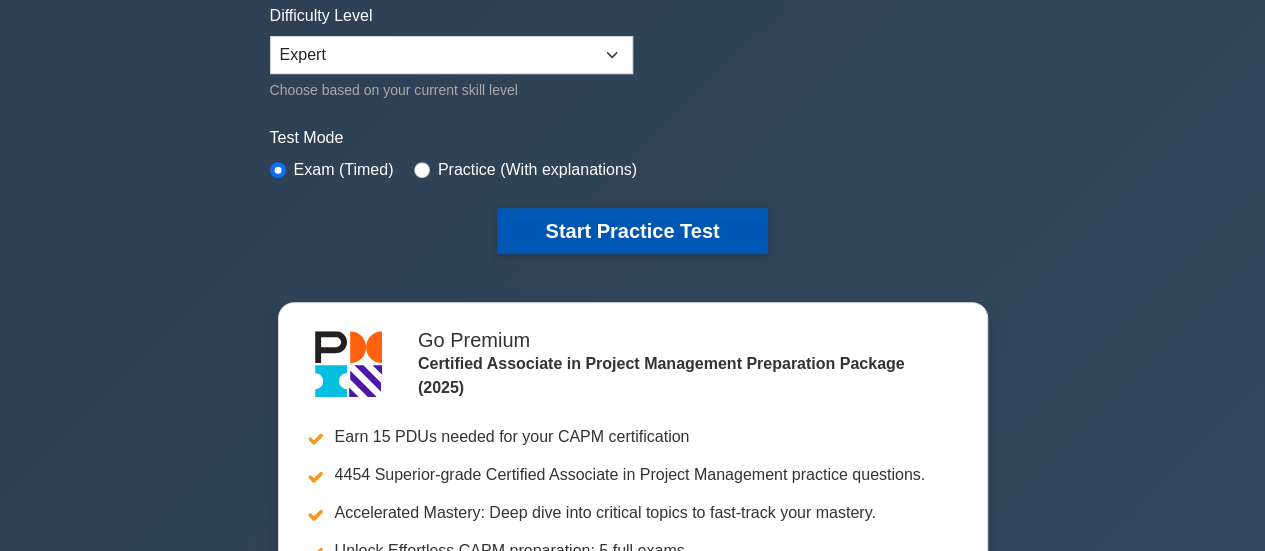 click on "Start Practice Test" at bounding box center [632, 231] 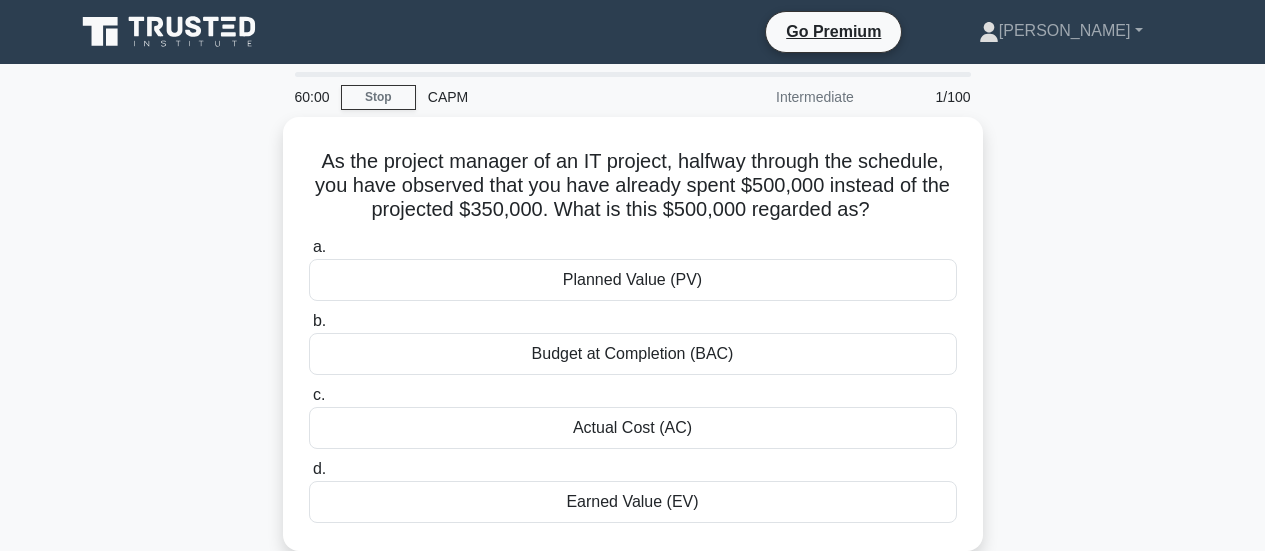 scroll, scrollTop: 0, scrollLeft: 0, axis: both 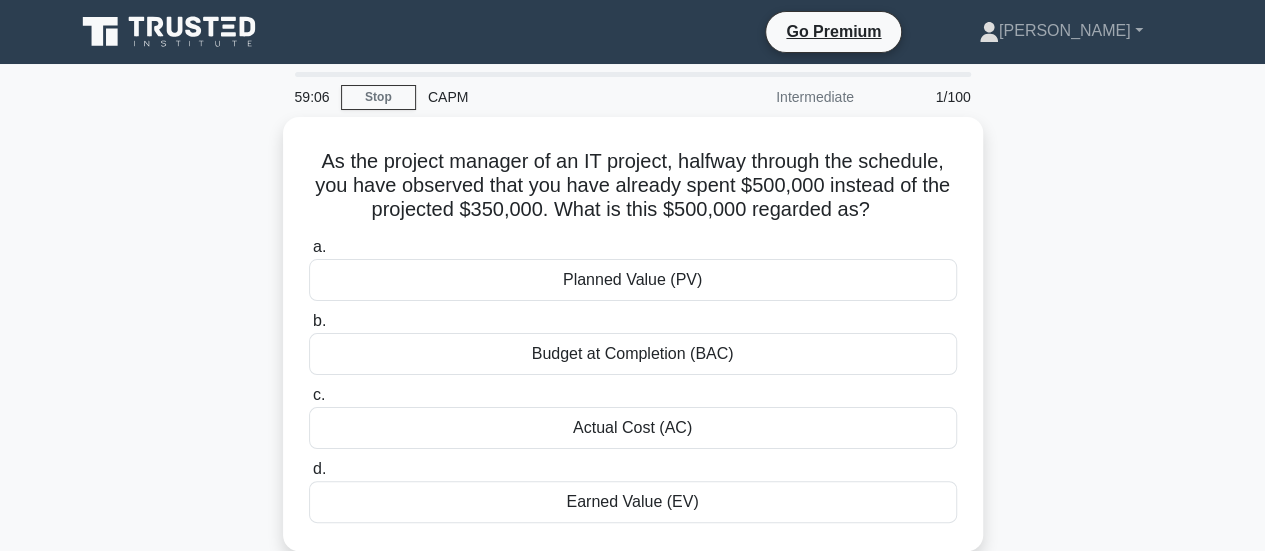 click on "As the project manager of an IT project, halfway through the schedule, you have observed that you have already spent $500,000 instead of the projected $350,000. What is this $500,000 regarded as?
.spinner_0XTQ{transform-origin:center;animation:spinner_y6GP .75s linear infinite}@keyframes spinner_y6GP{100%{transform:rotate(360deg)}}
a.
Planned Value (PV)
b. c. d." at bounding box center [633, 346] 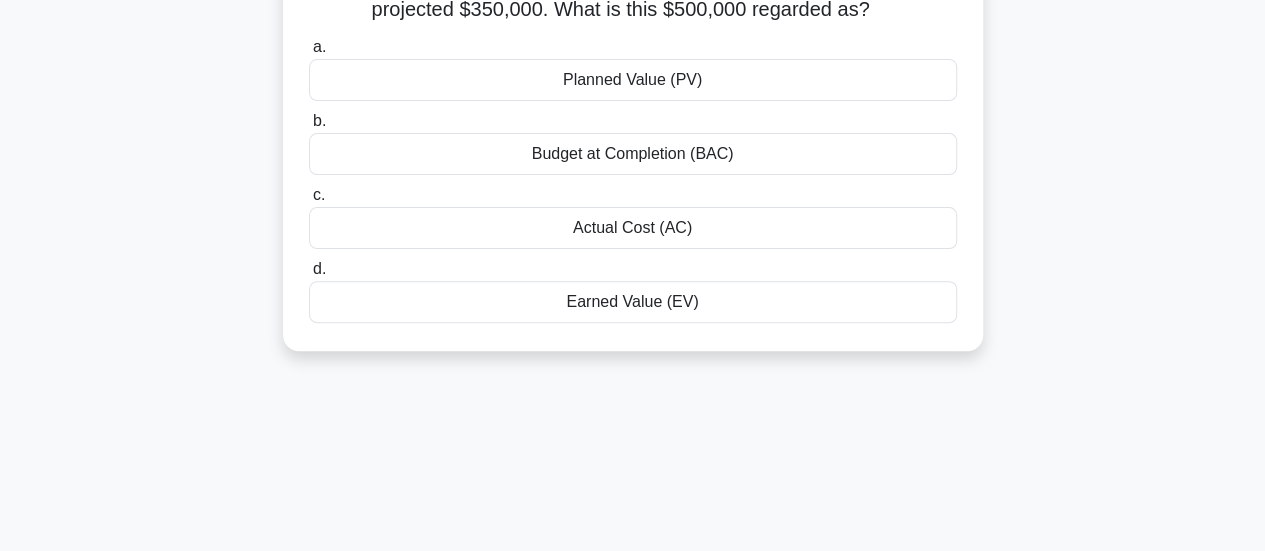 scroll, scrollTop: 100, scrollLeft: 0, axis: vertical 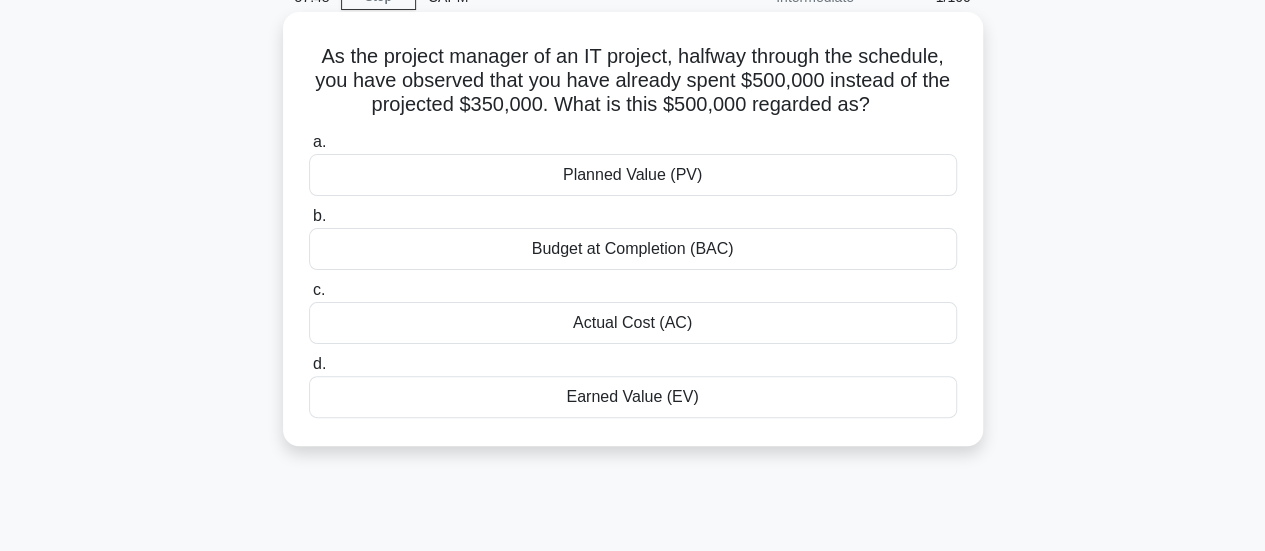 click on "Actual Cost (AC)" at bounding box center (633, 323) 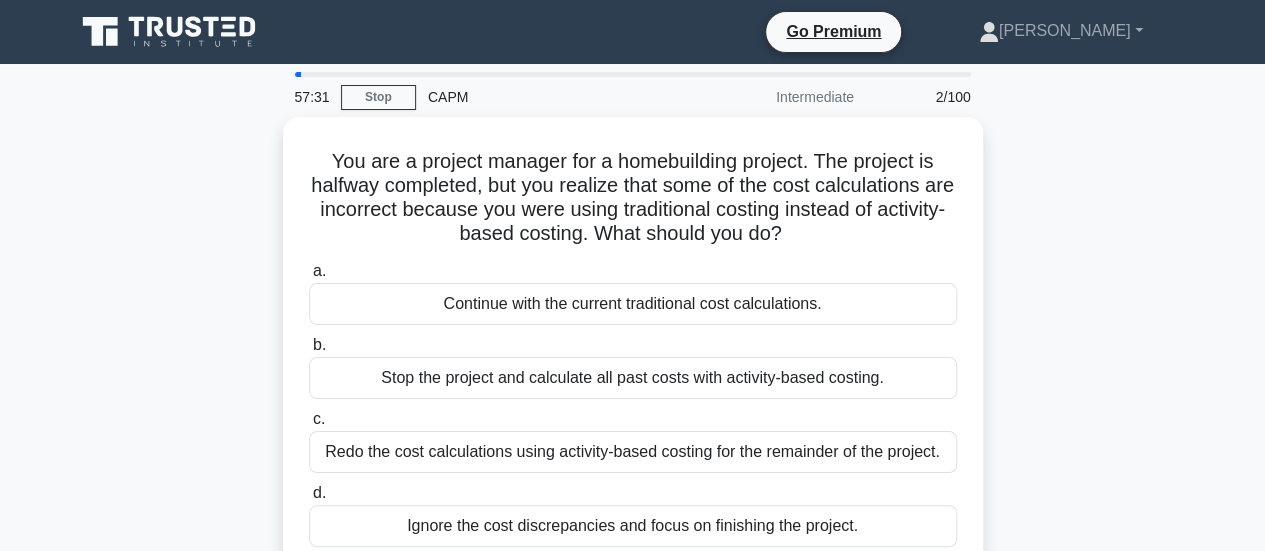 scroll, scrollTop: 100, scrollLeft: 0, axis: vertical 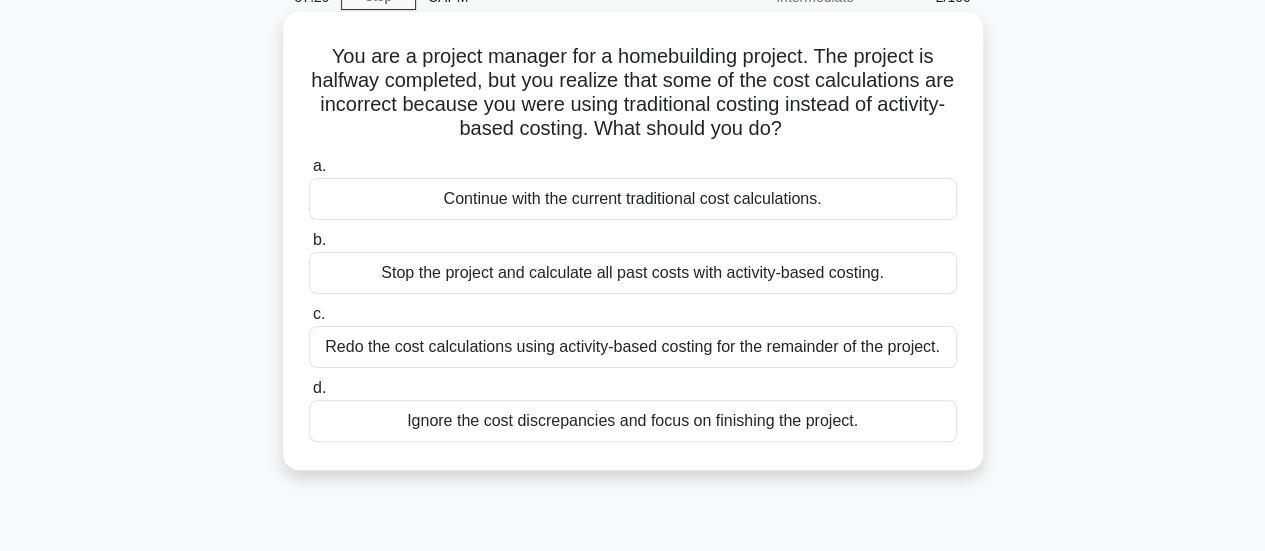 click on "Stop the project and calculate all past costs with activity-based costing." at bounding box center (633, 273) 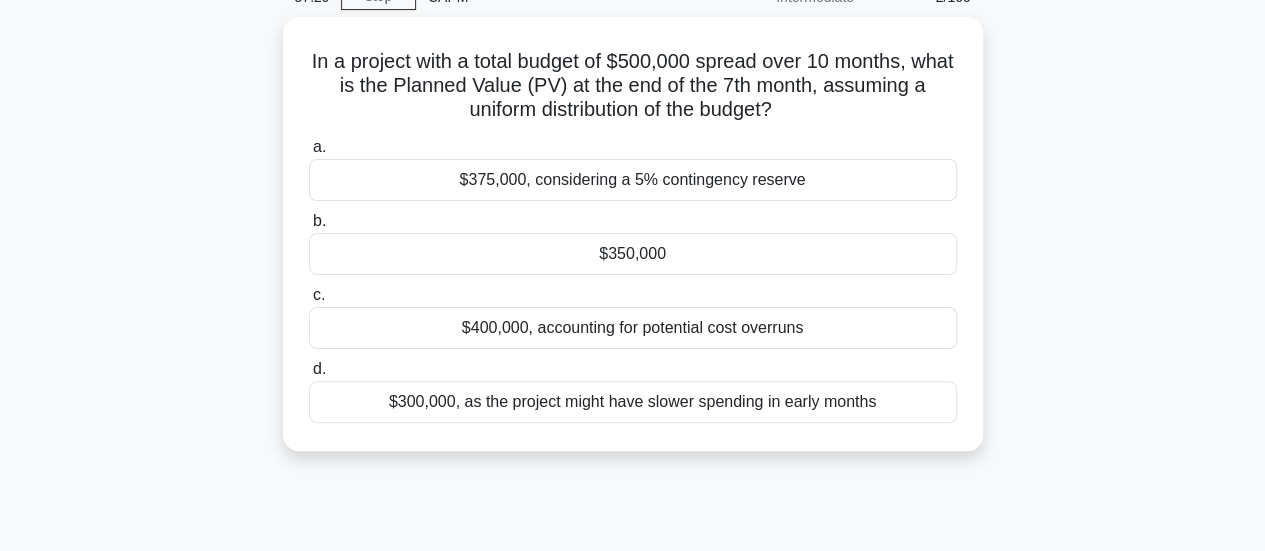 scroll, scrollTop: 0, scrollLeft: 0, axis: both 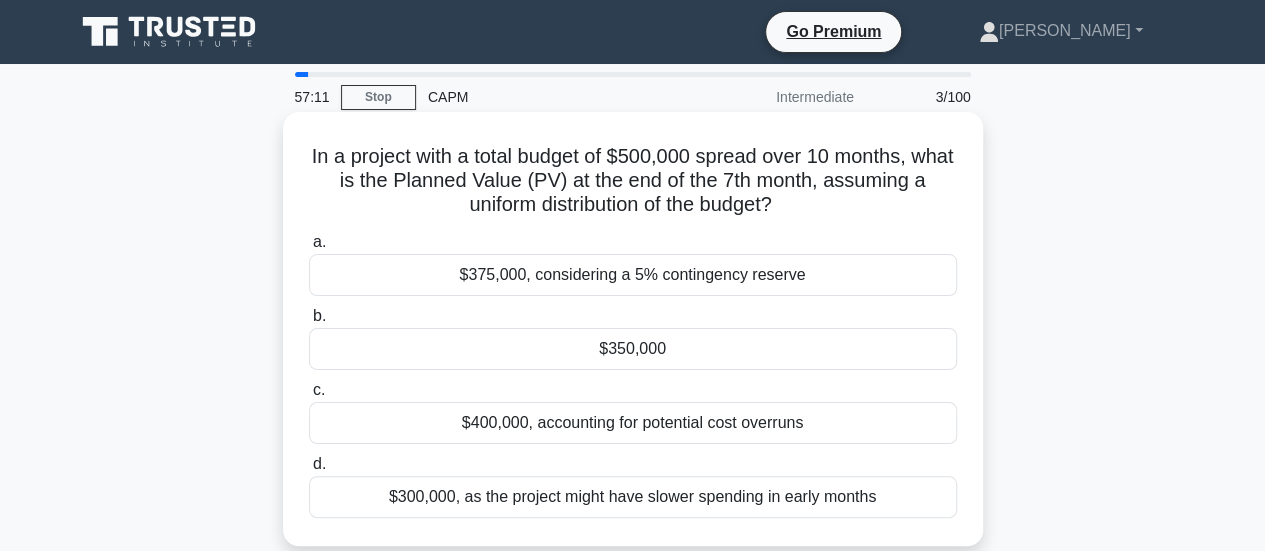 click on "$350,000" at bounding box center (633, 349) 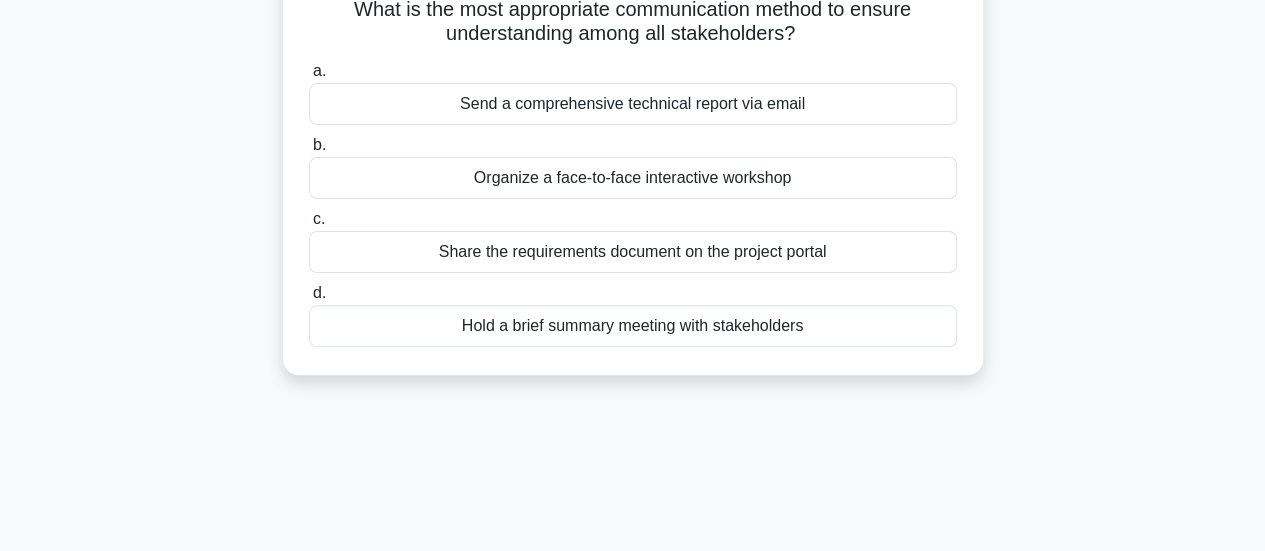 scroll, scrollTop: 100, scrollLeft: 0, axis: vertical 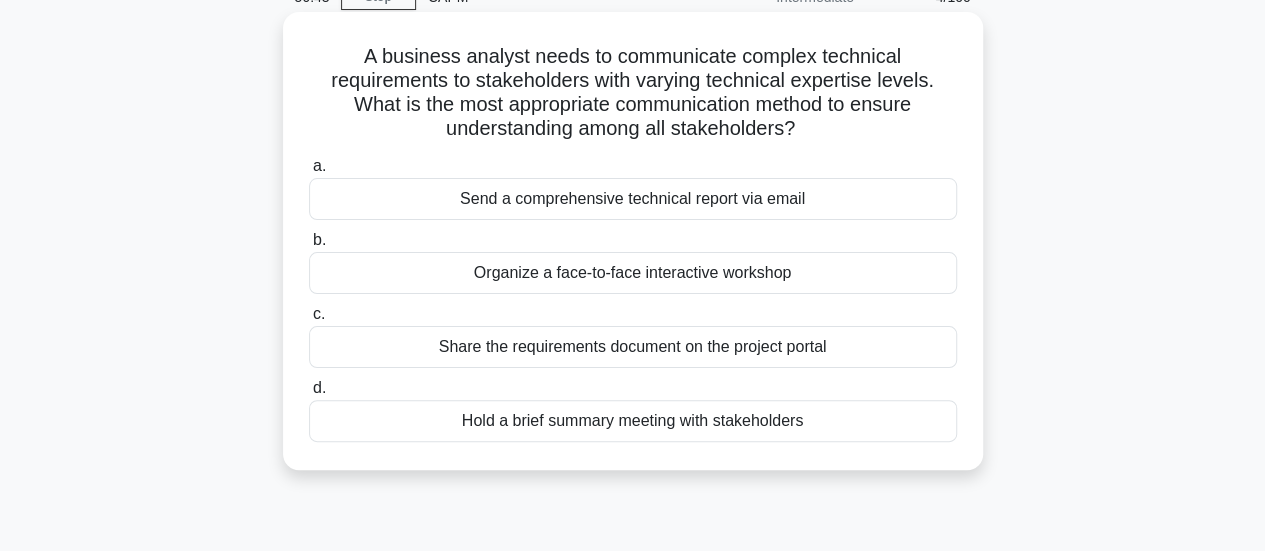 click on "Organize a face-to-face interactive workshop" at bounding box center (633, 273) 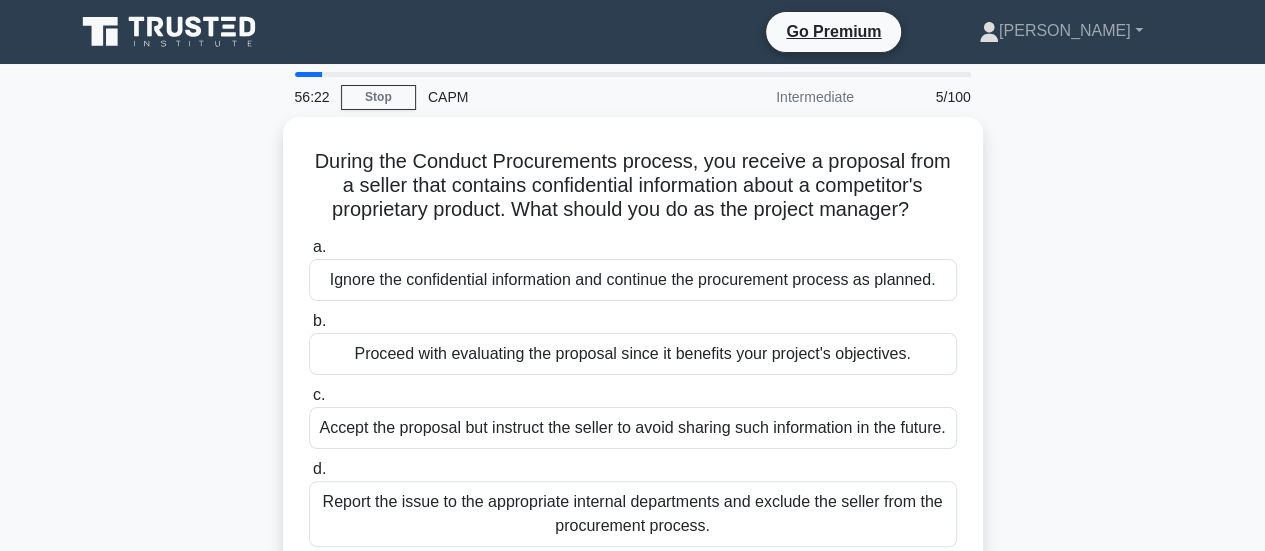 scroll, scrollTop: 100, scrollLeft: 0, axis: vertical 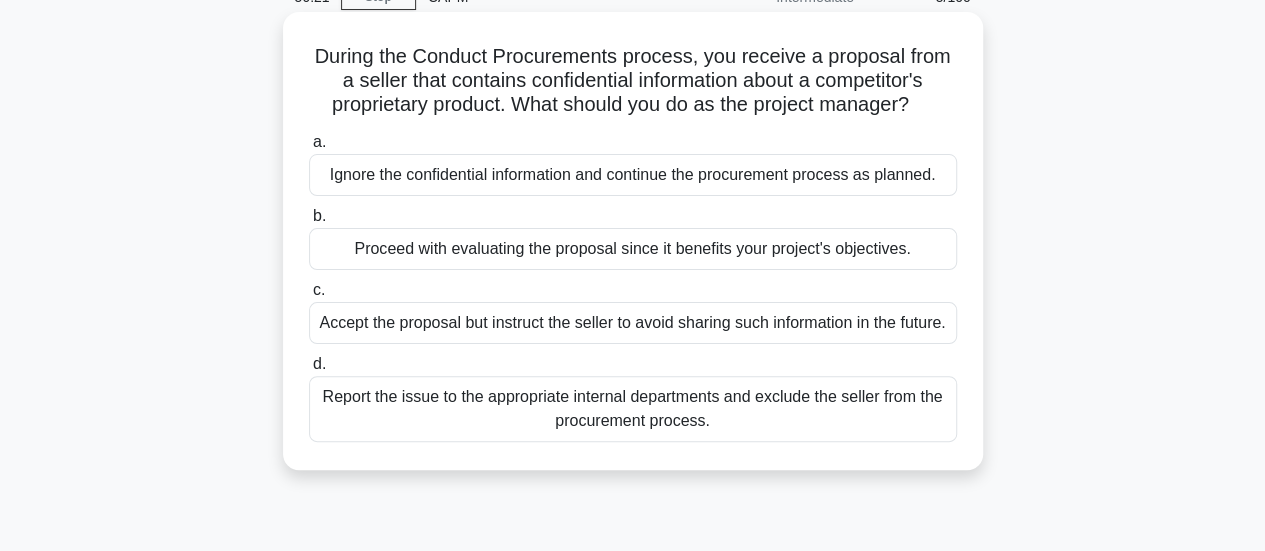 click on "Report the issue to the appropriate internal departments and exclude the seller from the procurement process." at bounding box center (633, 409) 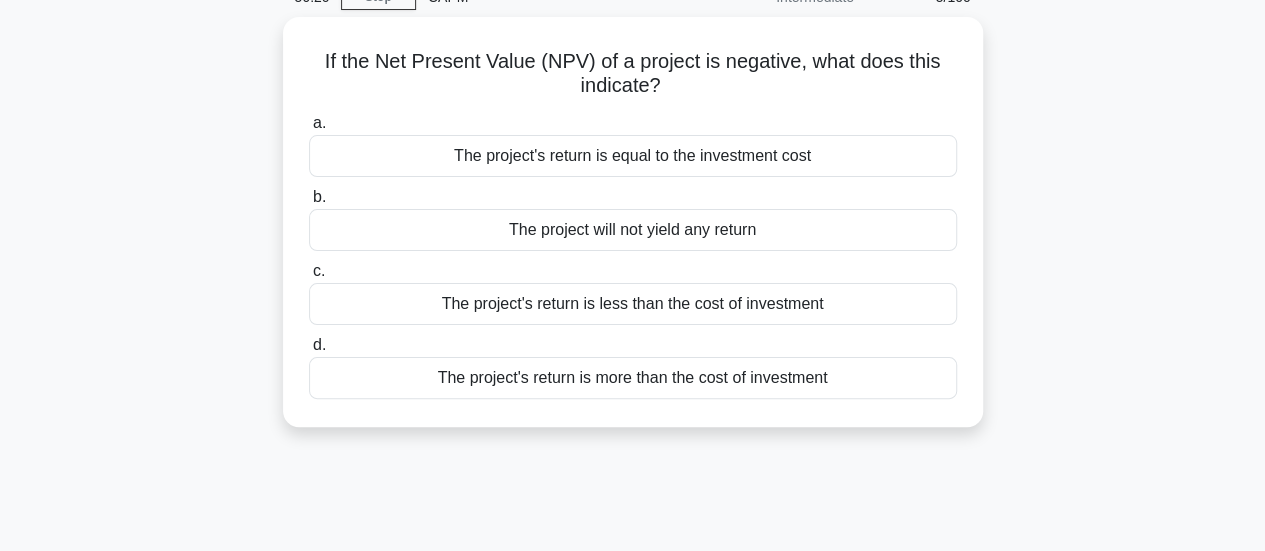 scroll, scrollTop: 0, scrollLeft: 0, axis: both 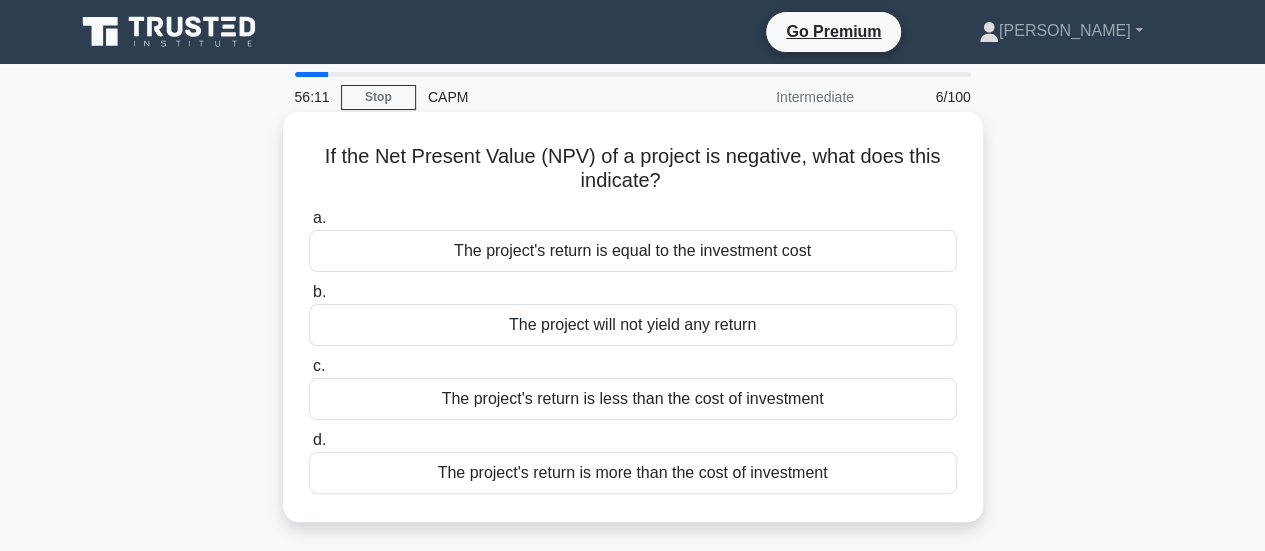 click on "The project's return is less than the cost of investment" at bounding box center [633, 399] 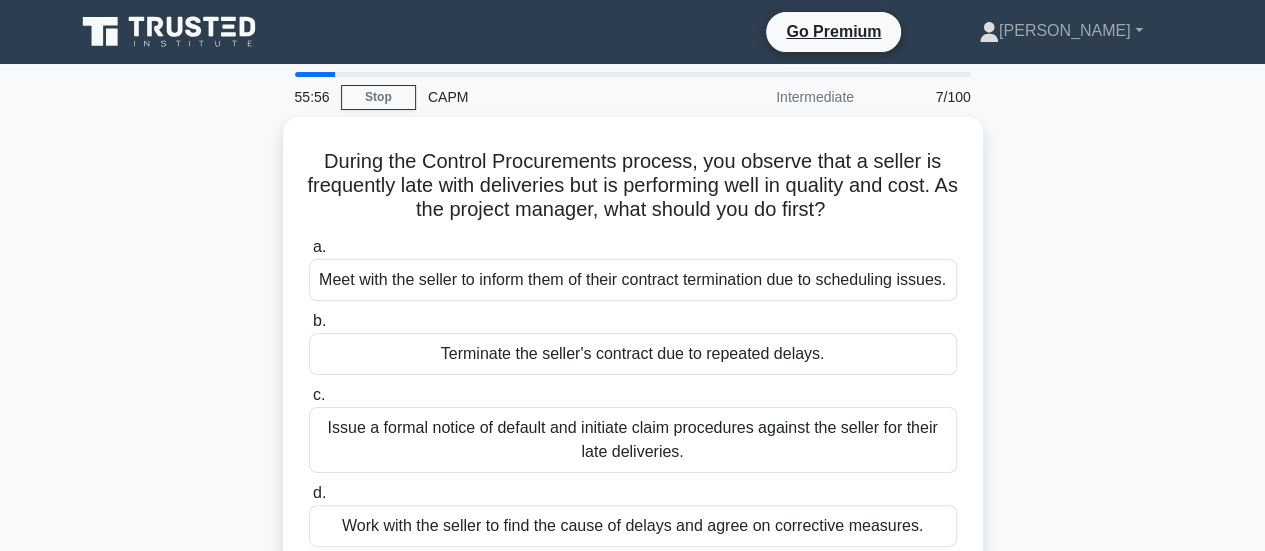 scroll, scrollTop: 100, scrollLeft: 0, axis: vertical 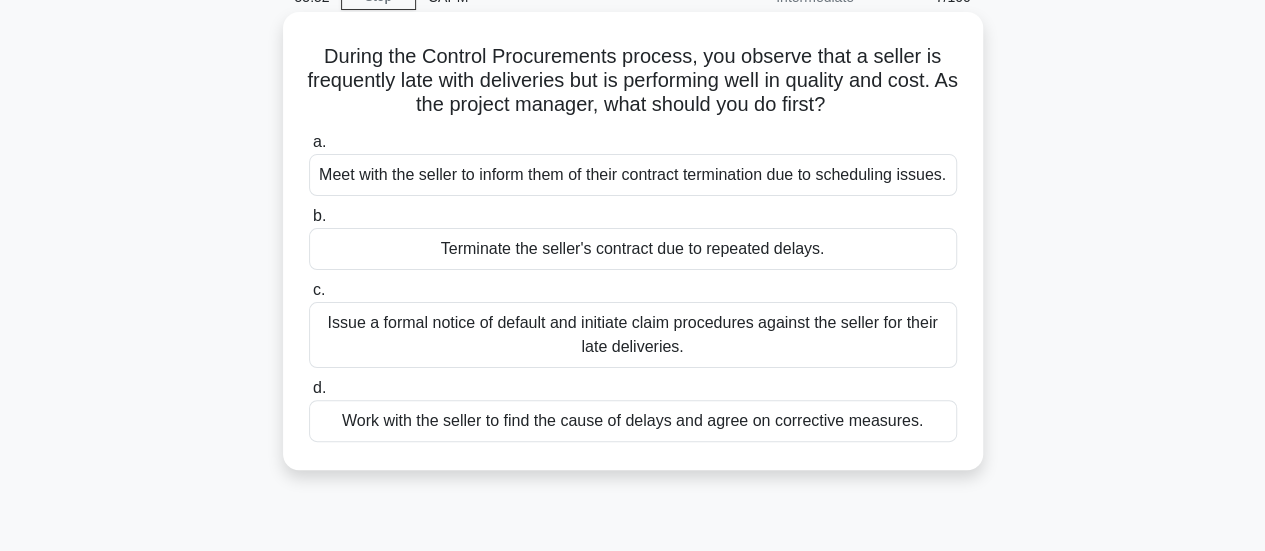 click on "Work with the seller to find the cause of delays and agree on corrective measures." at bounding box center (633, 421) 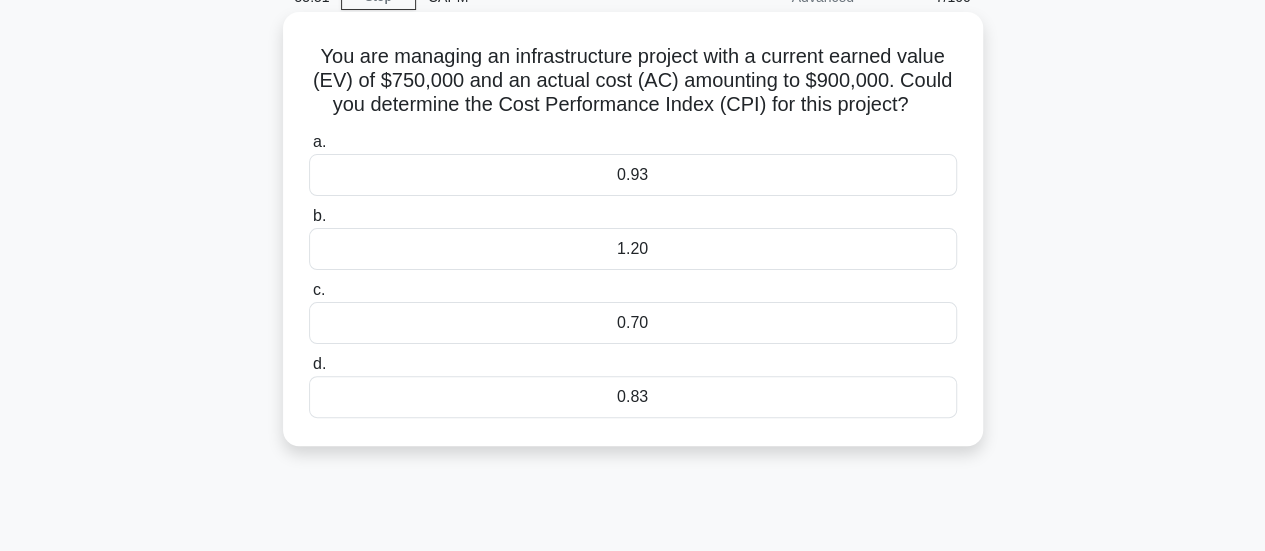 scroll, scrollTop: 0, scrollLeft: 0, axis: both 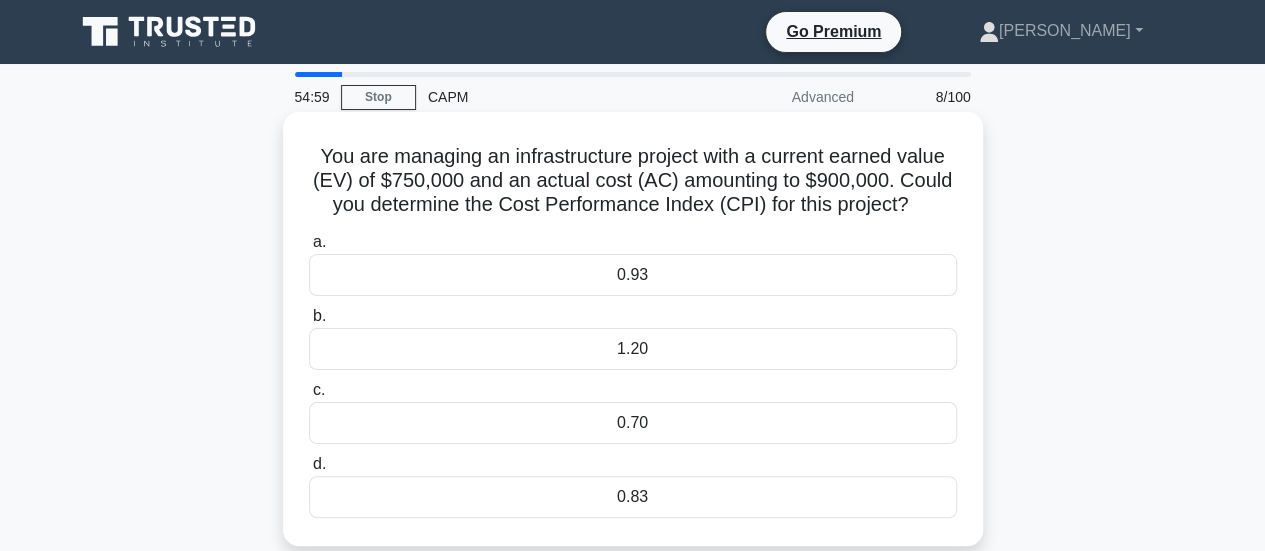 click on "0.83" at bounding box center [633, 497] 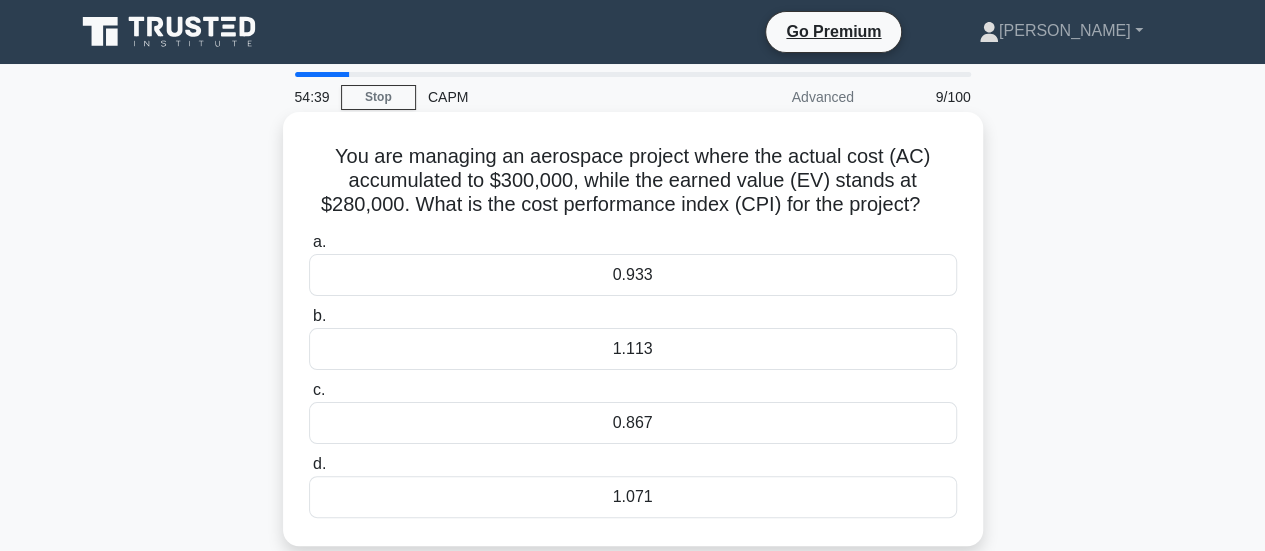 click on "0.933" at bounding box center (633, 275) 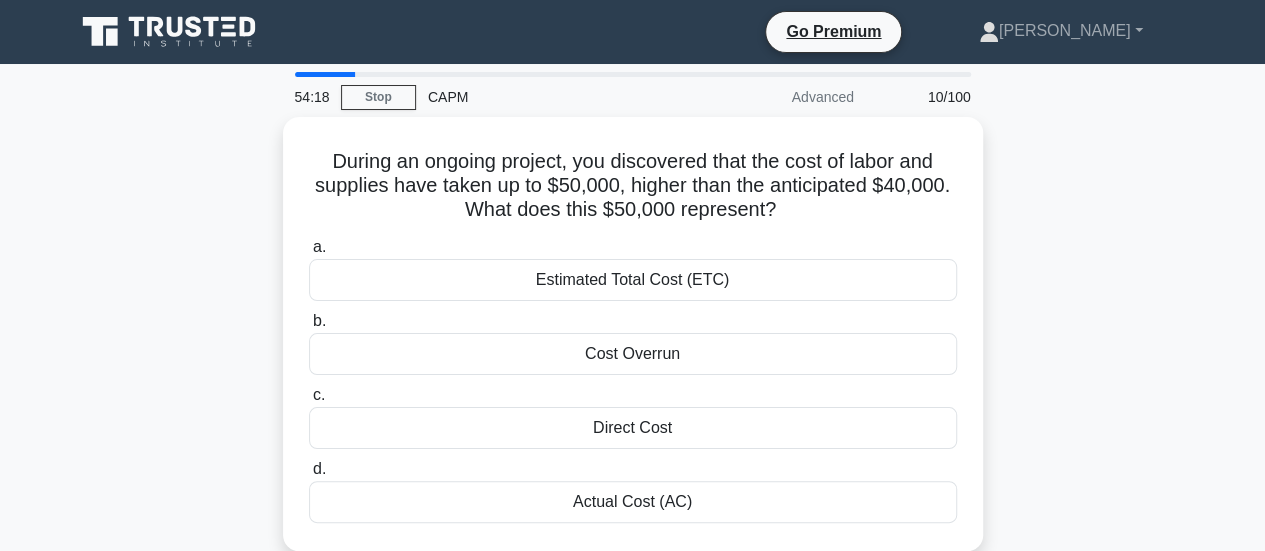 scroll, scrollTop: 100, scrollLeft: 0, axis: vertical 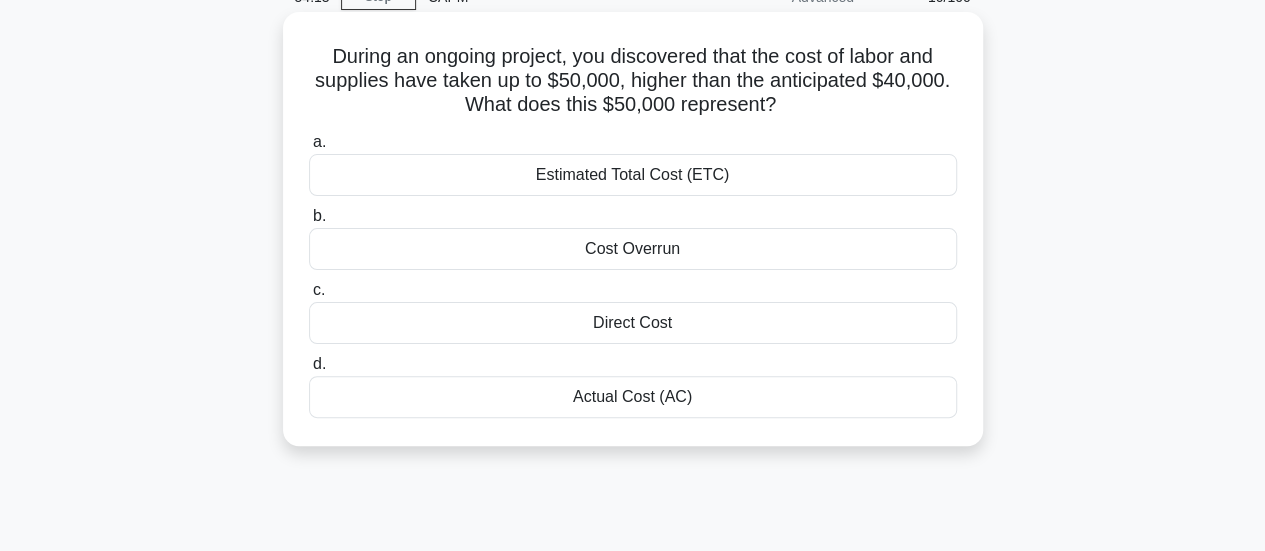 click on "Actual Cost (AC)" at bounding box center (633, 397) 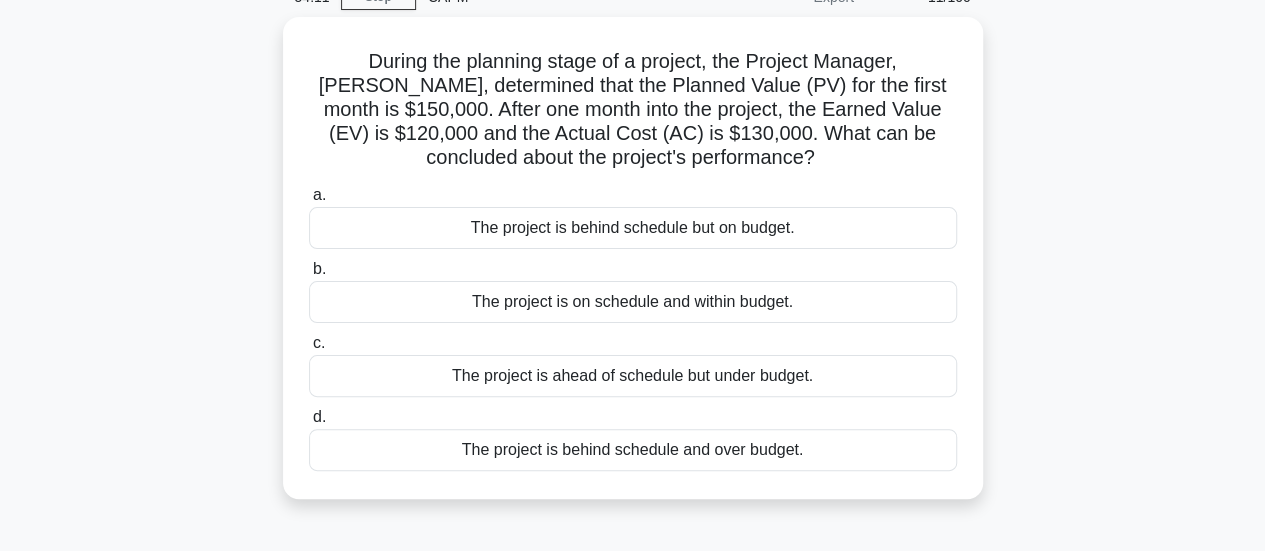 scroll, scrollTop: 0, scrollLeft: 0, axis: both 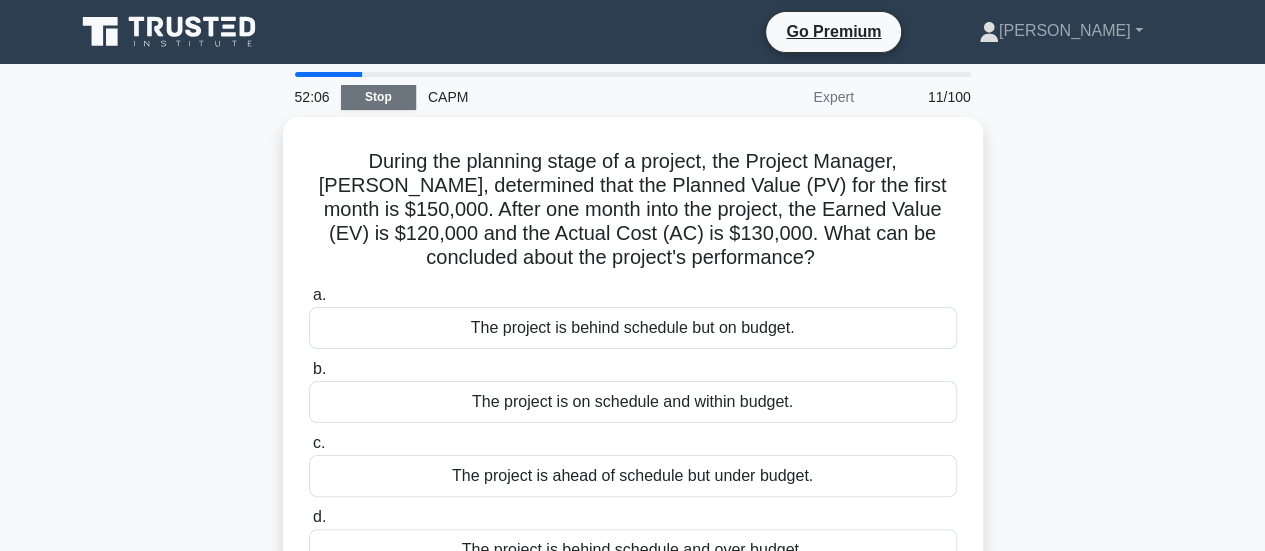 click on "Stop" at bounding box center (378, 97) 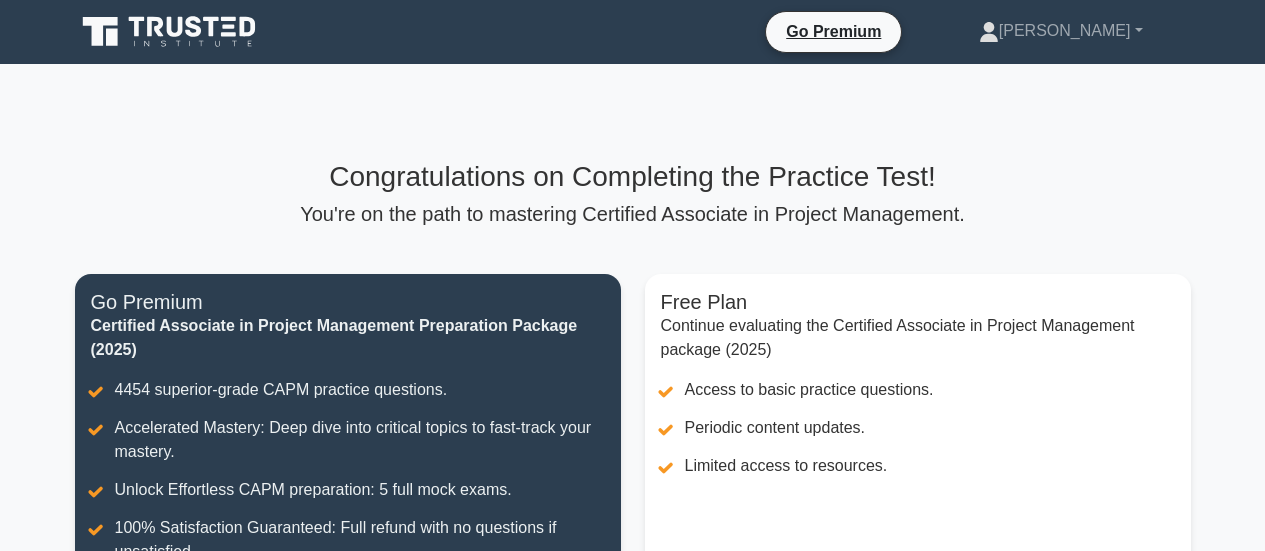 scroll, scrollTop: 0, scrollLeft: 0, axis: both 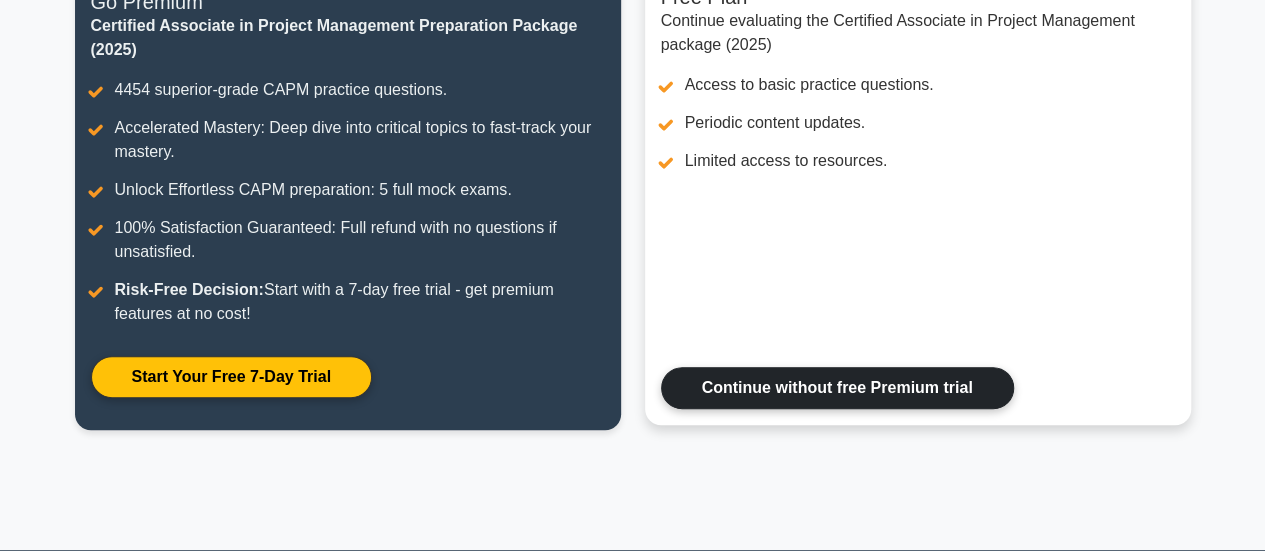 click on "Continue without free Premium trial" at bounding box center [837, 388] 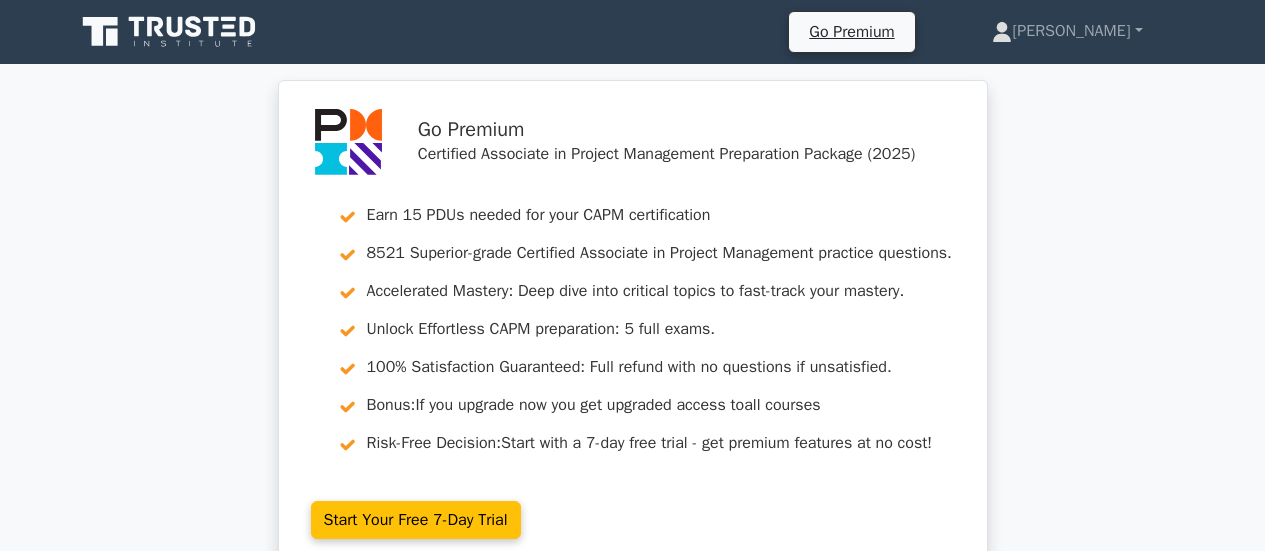 scroll, scrollTop: 0, scrollLeft: 0, axis: both 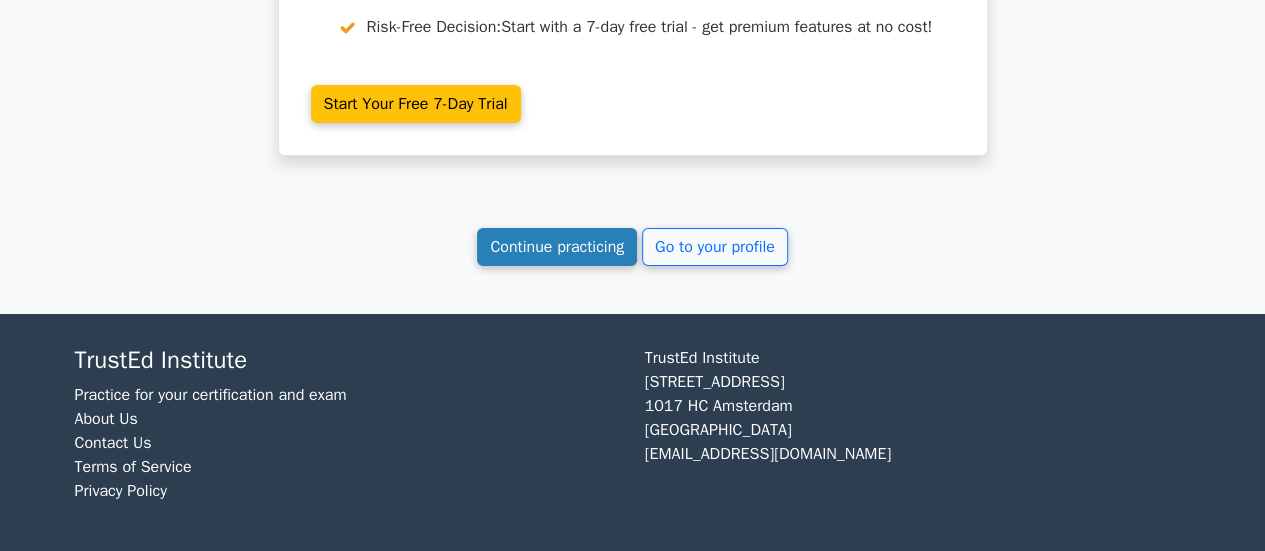click on "Continue practicing" at bounding box center [557, 247] 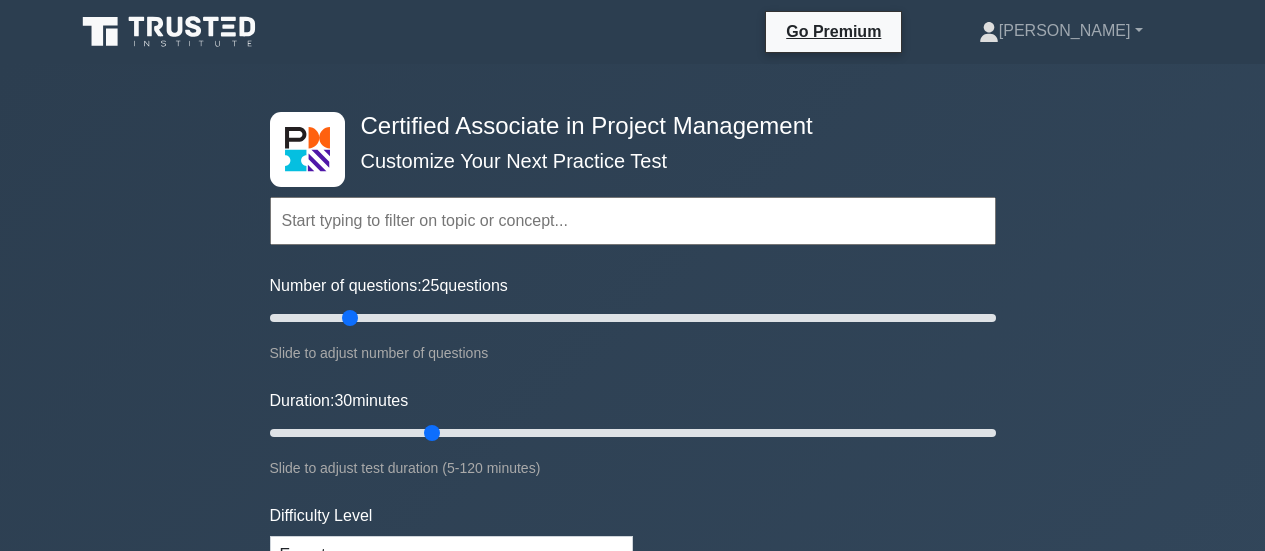 scroll, scrollTop: 0, scrollLeft: 0, axis: both 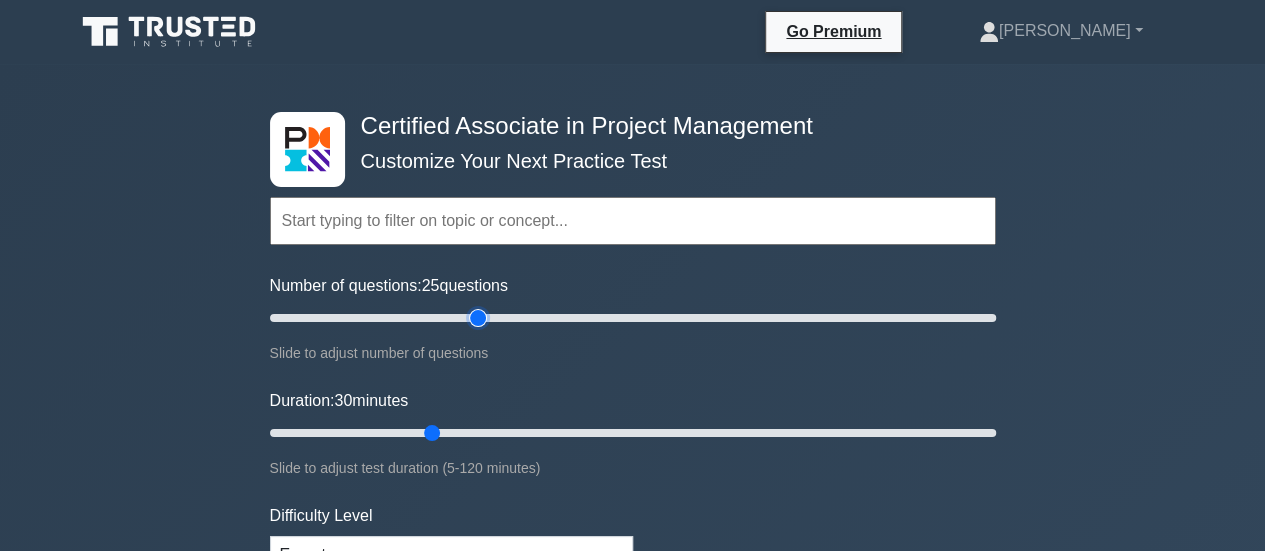 click on "Number of questions:  25  questions" at bounding box center (633, 318) 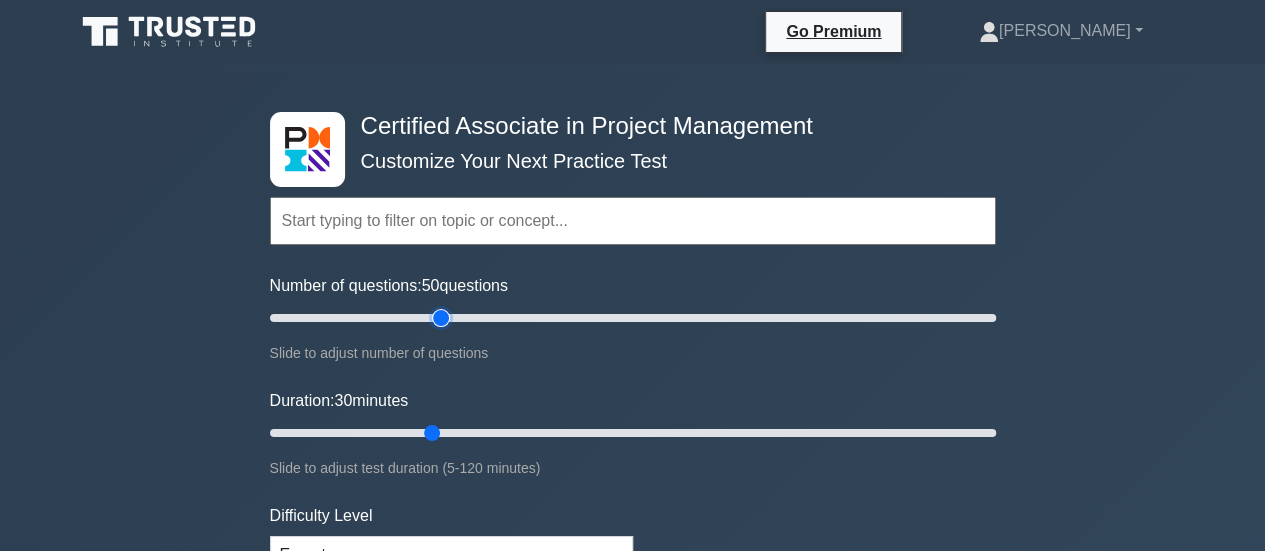 drag, startPoint x: 478, startPoint y: 317, endPoint x: 442, endPoint y: 315, distance: 36.05551 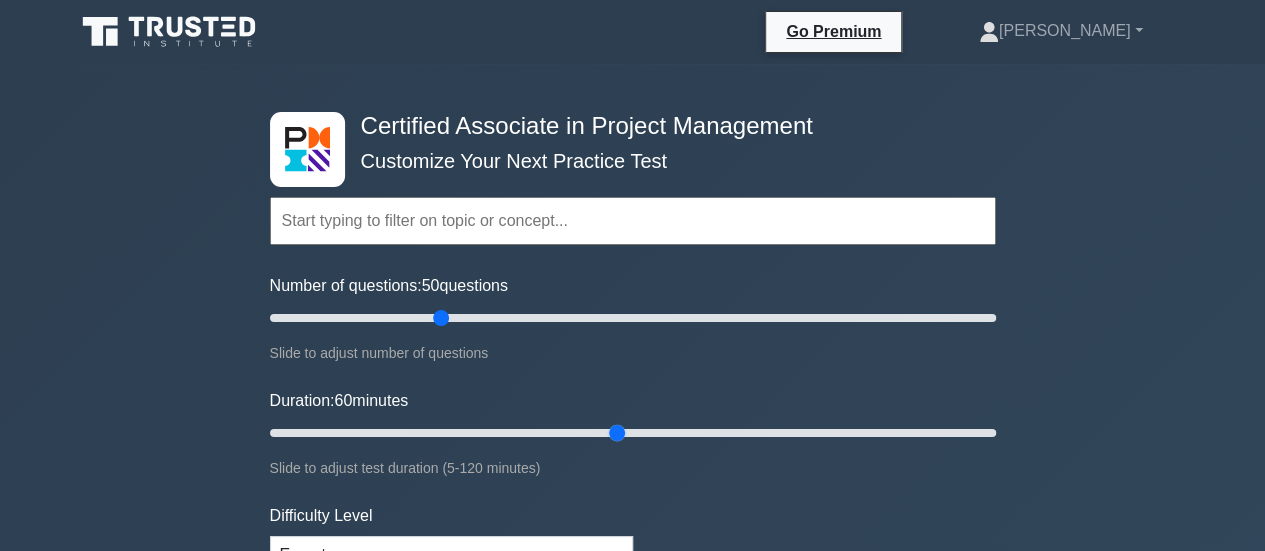 drag, startPoint x: 433, startPoint y: 429, endPoint x: 616, endPoint y: 452, distance: 184.4397 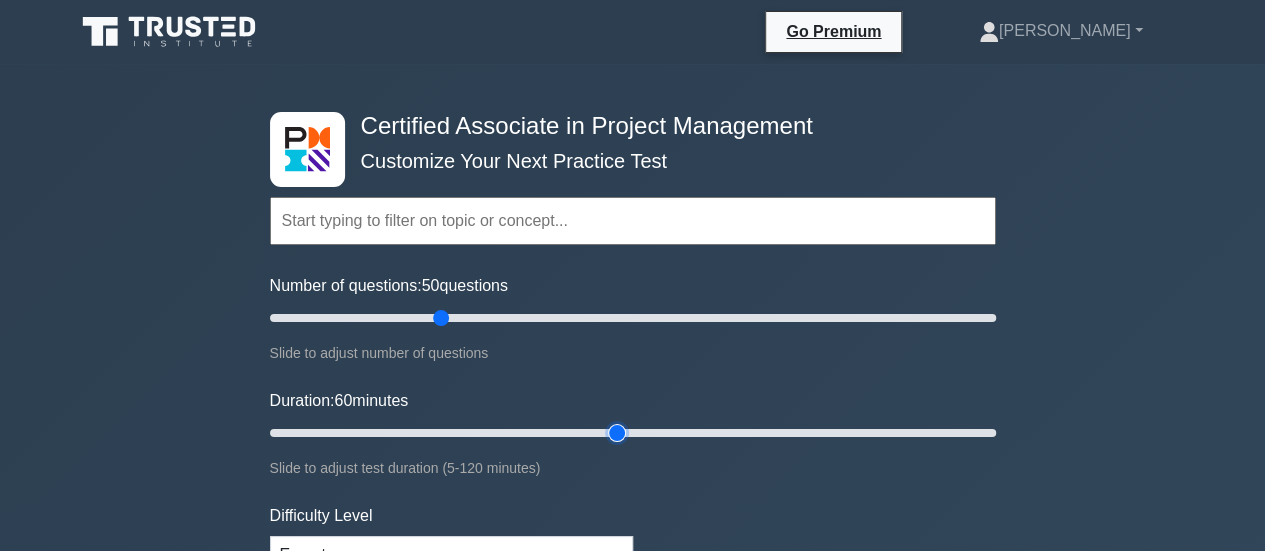 type on "60" 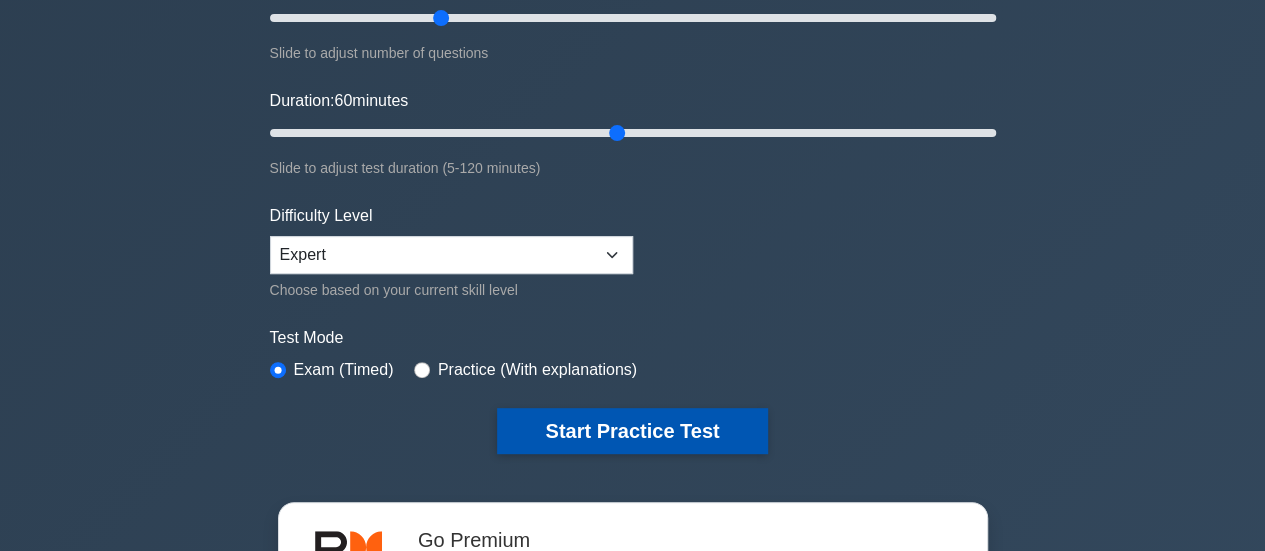 click on "Start Practice Test" at bounding box center (632, 431) 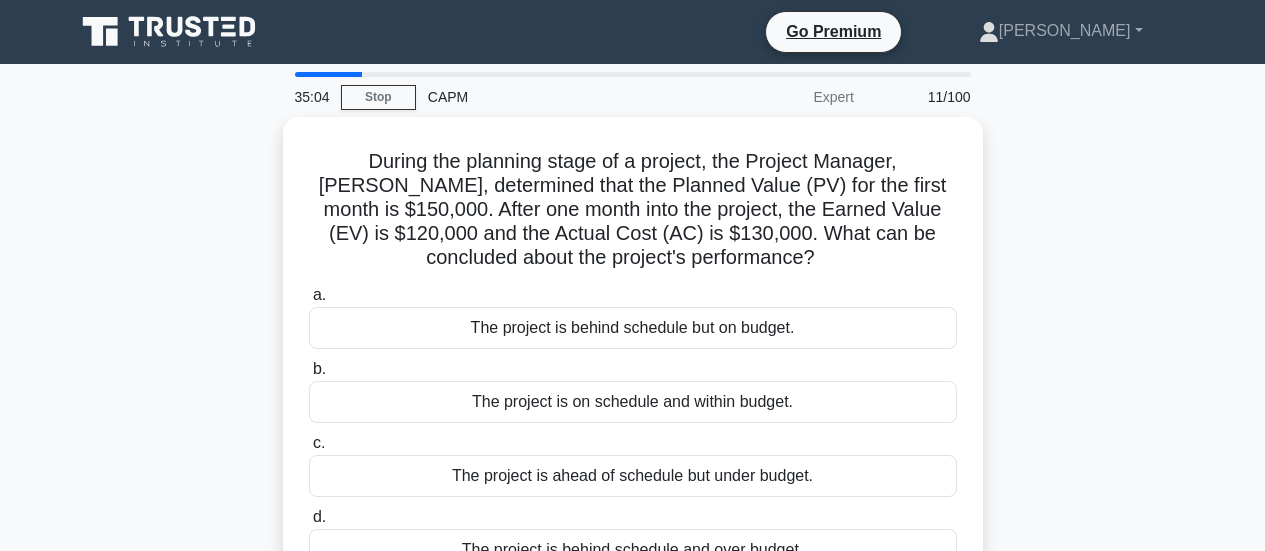 scroll, scrollTop: 0, scrollLeft: 0, axis: both 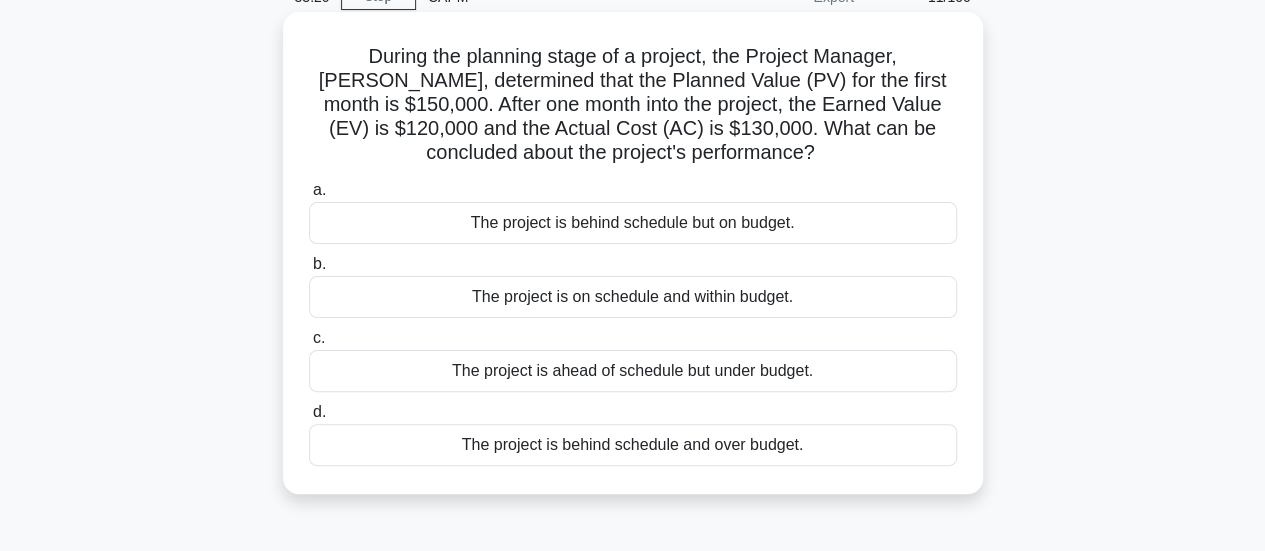 click on "The project is behind schedule and over budget." at bounding box center (633, 445) 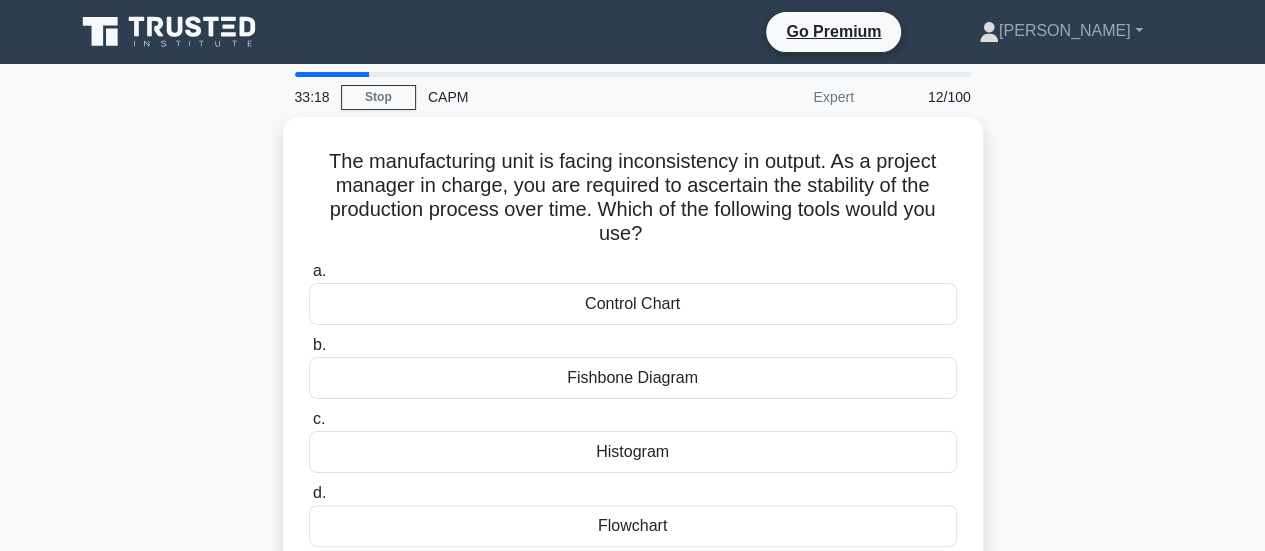 scroll, scrollTop: 100, scrollLeft: 0, axis: vertical 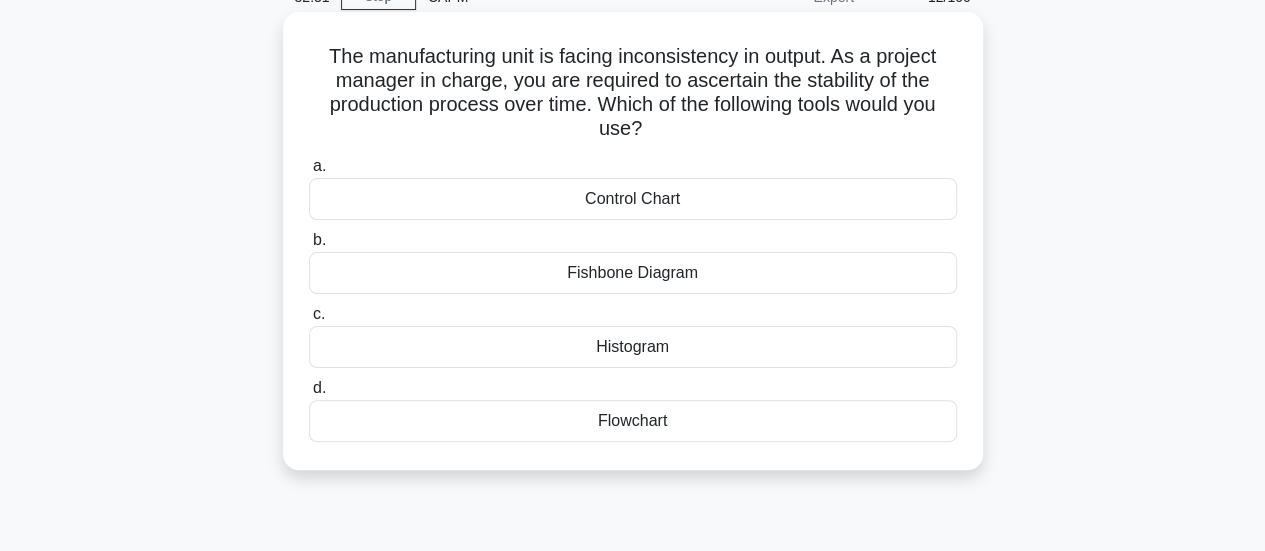 click on "Histogram" at bounding box center (633, 347) 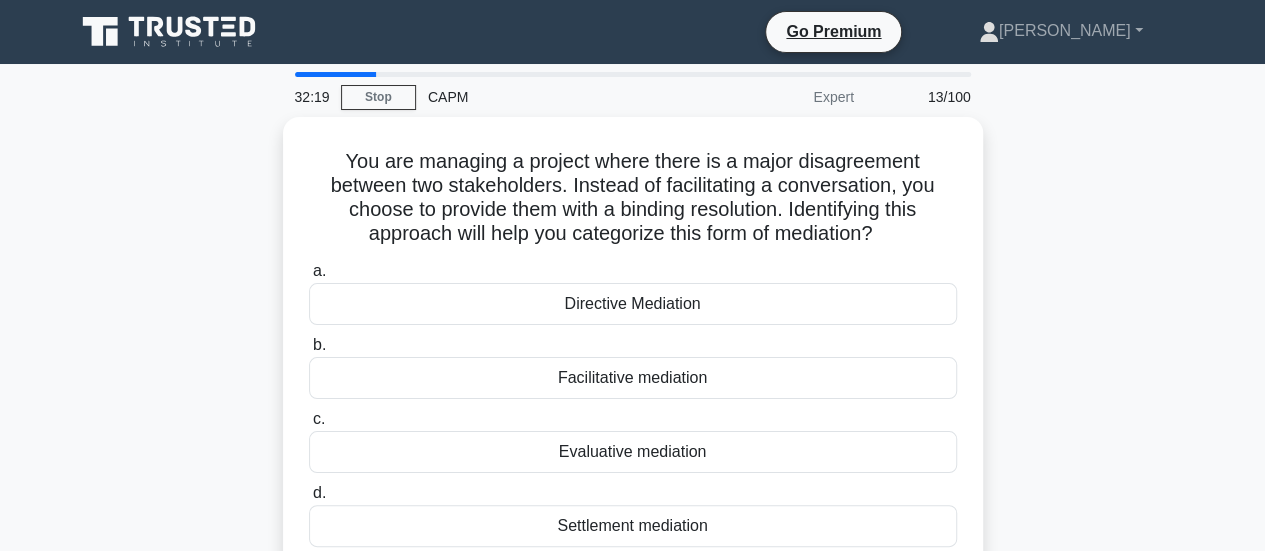scroll, scrollTop: 100, scrollLeft: 0, axis: vertical 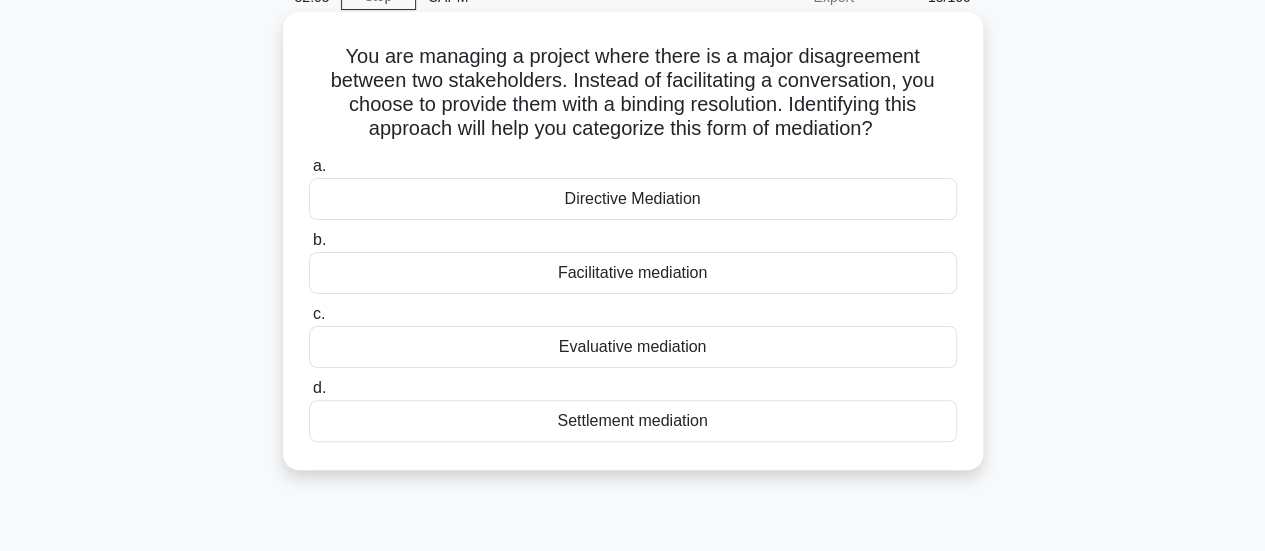 click on "Settlement mediation" at bounding box center [633, 421] 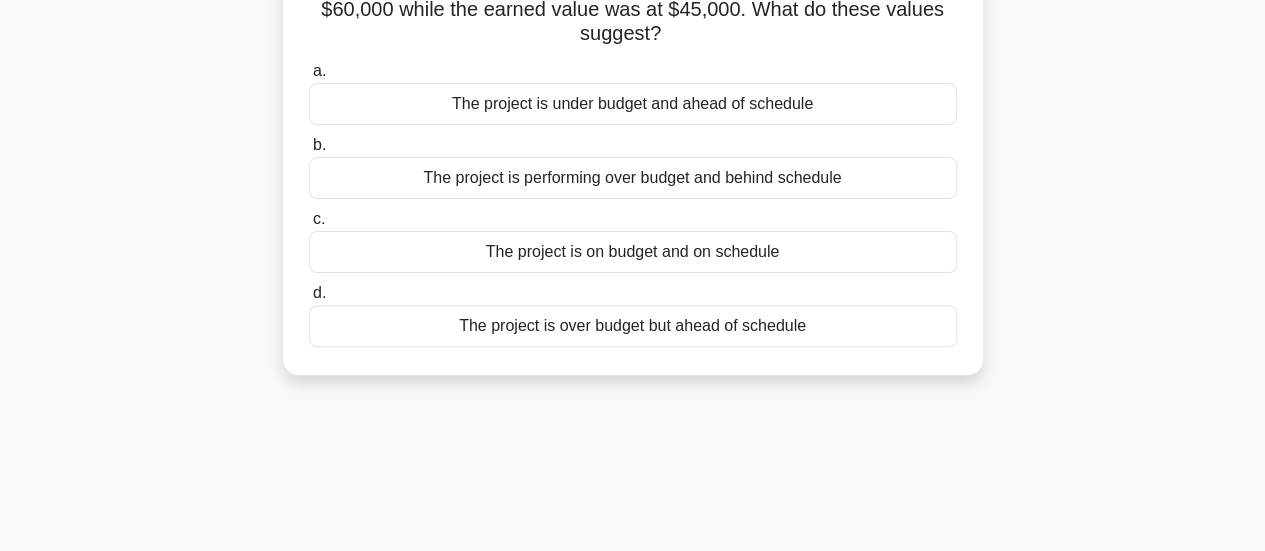 scroll, scrollTop: 100, scrollLeft: 0, axis: vertical 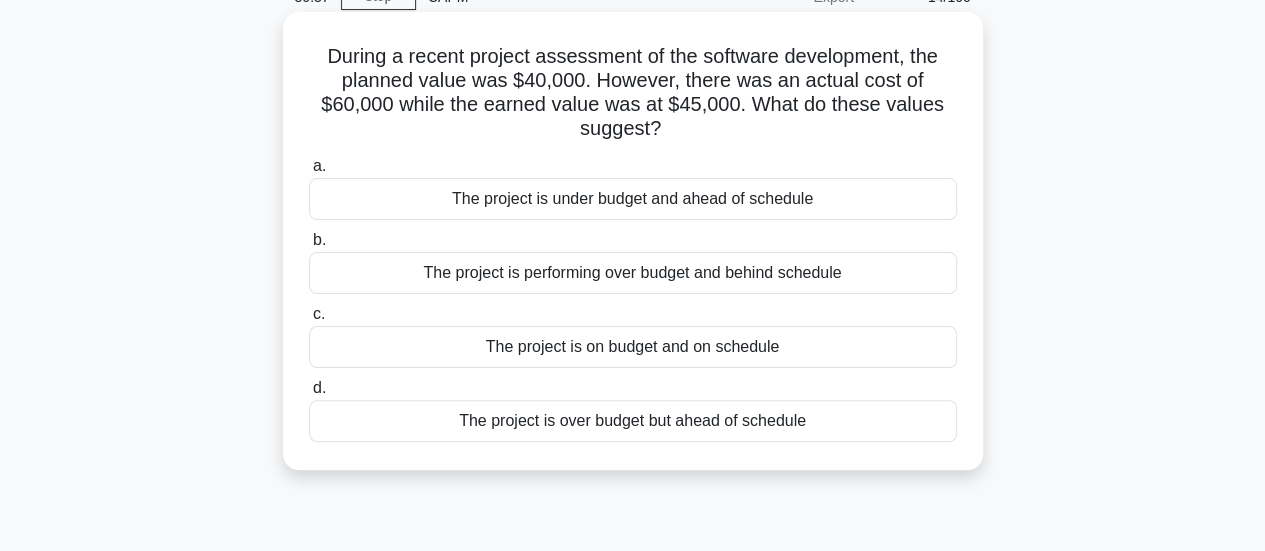 click on "The project is over budget but ahead of schedule" at bounding box center (633, 421) 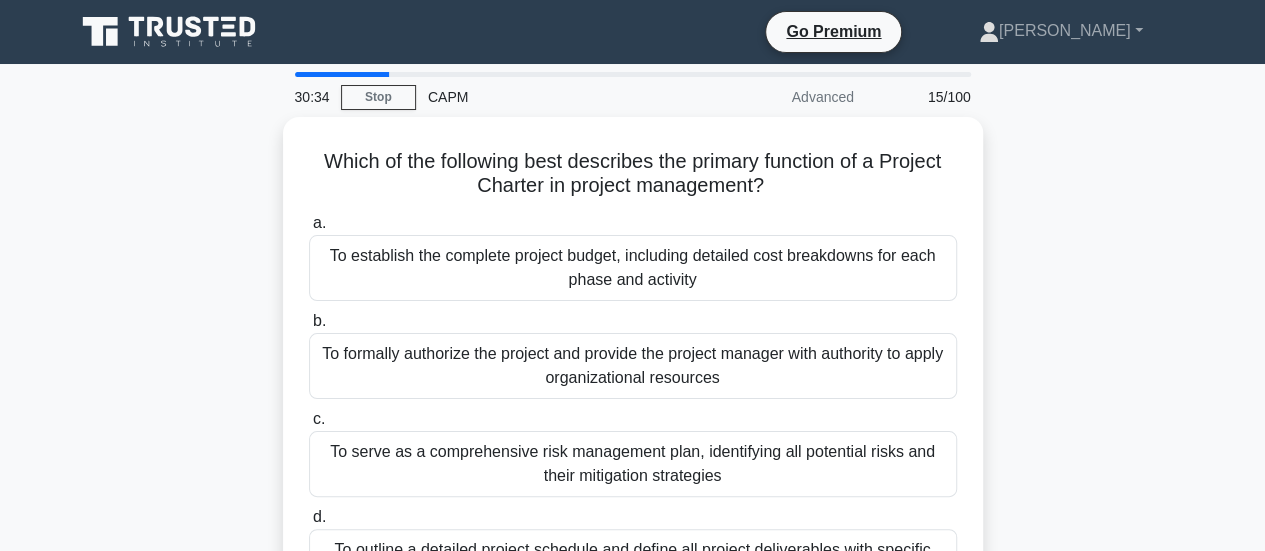scroll, scrollTop: 100, scrollLeft: 0, axis: vertical 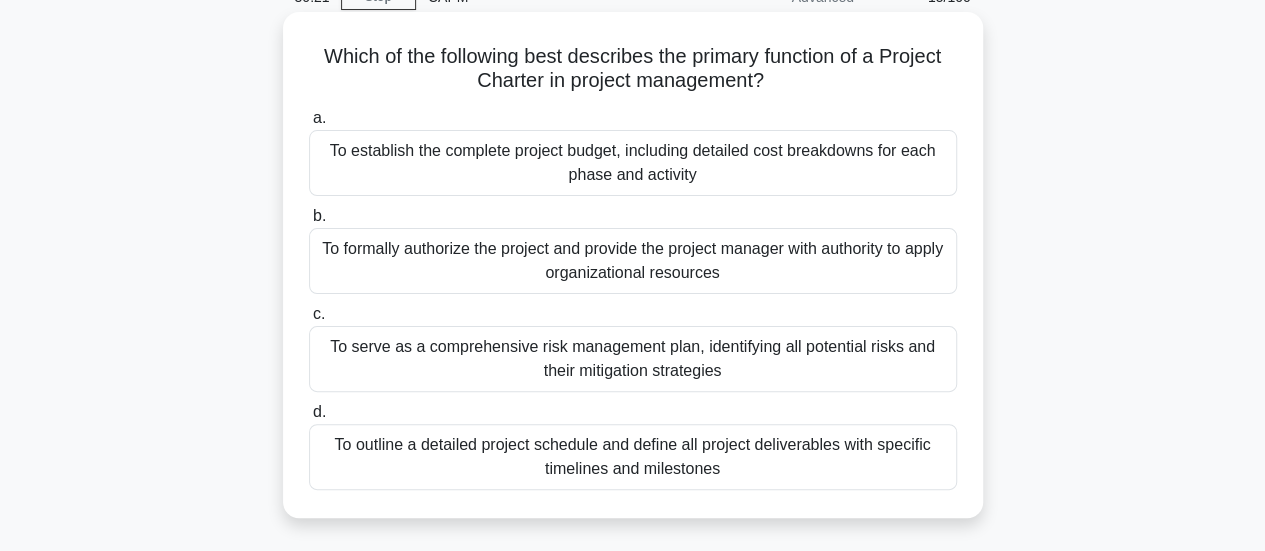 click on "To formally authorize the project and provide the project manager with authority to apply organizational resources" at bounding box center [633, 261] 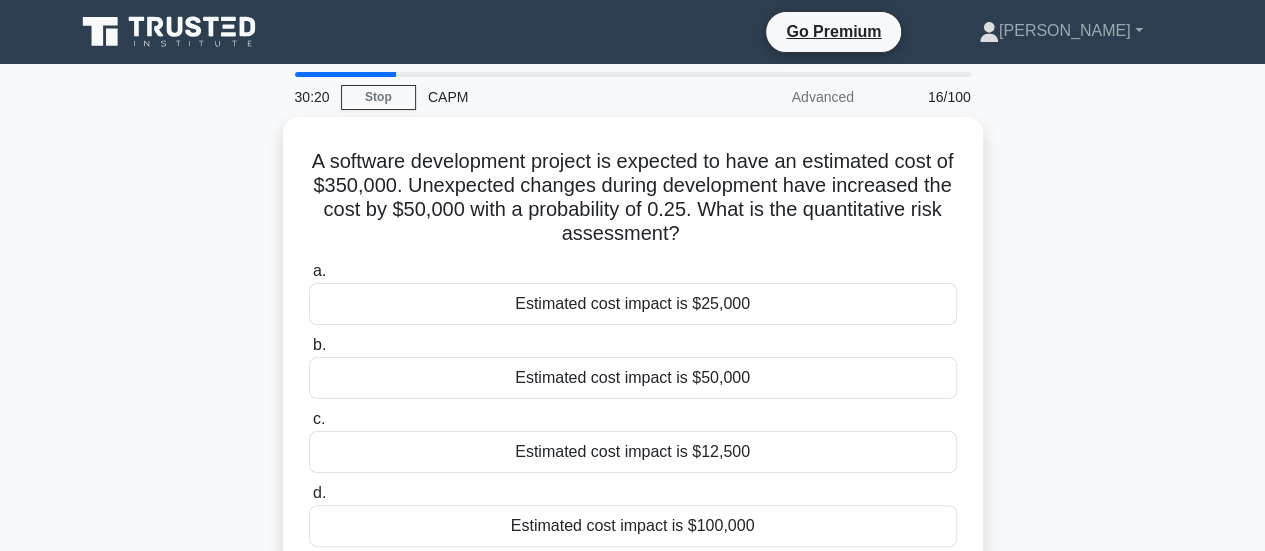 scroll, scrollTop: 100, scrollLeft: 0, axis: vertical 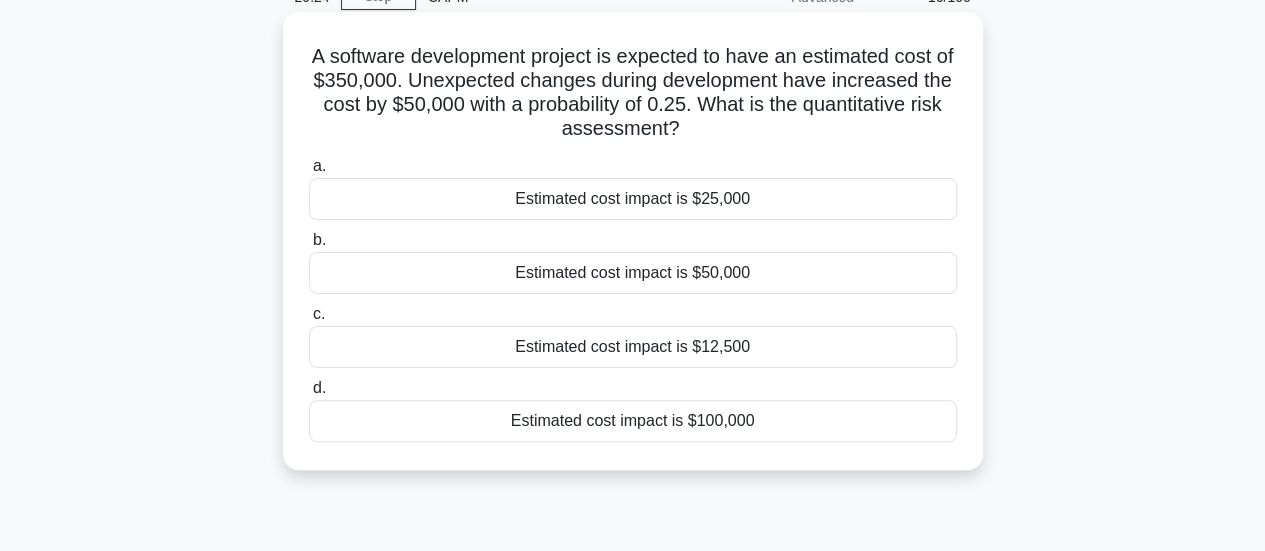 click on "Estimated cost impact is $12,500" at bounding box center [633, 347] 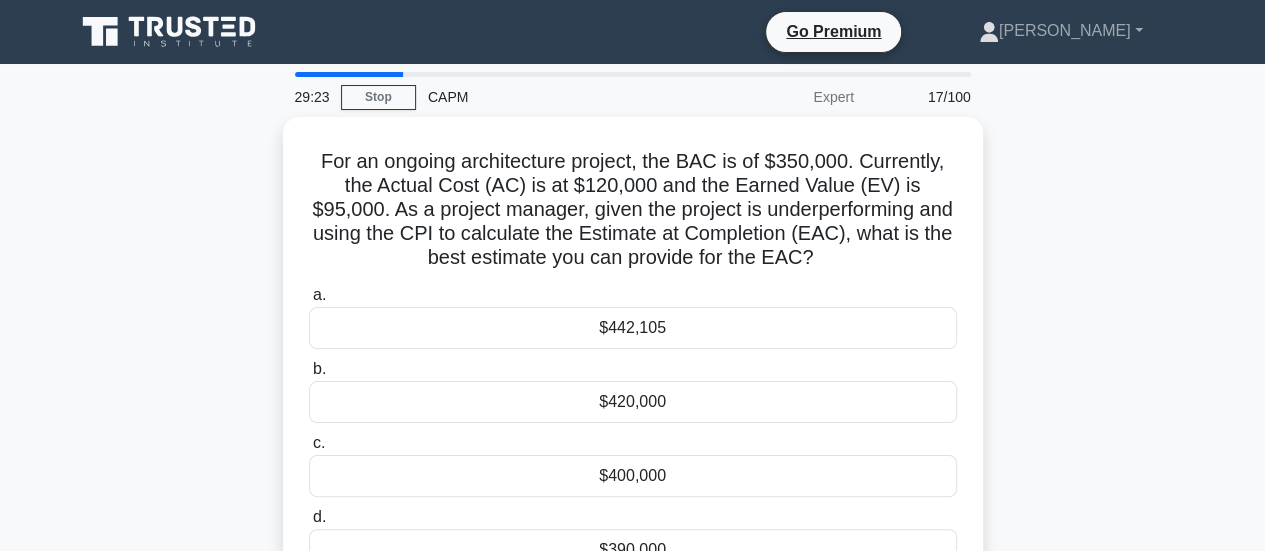 scroll, scrollTop: 100, scrollLeft: 0, axis: vertical 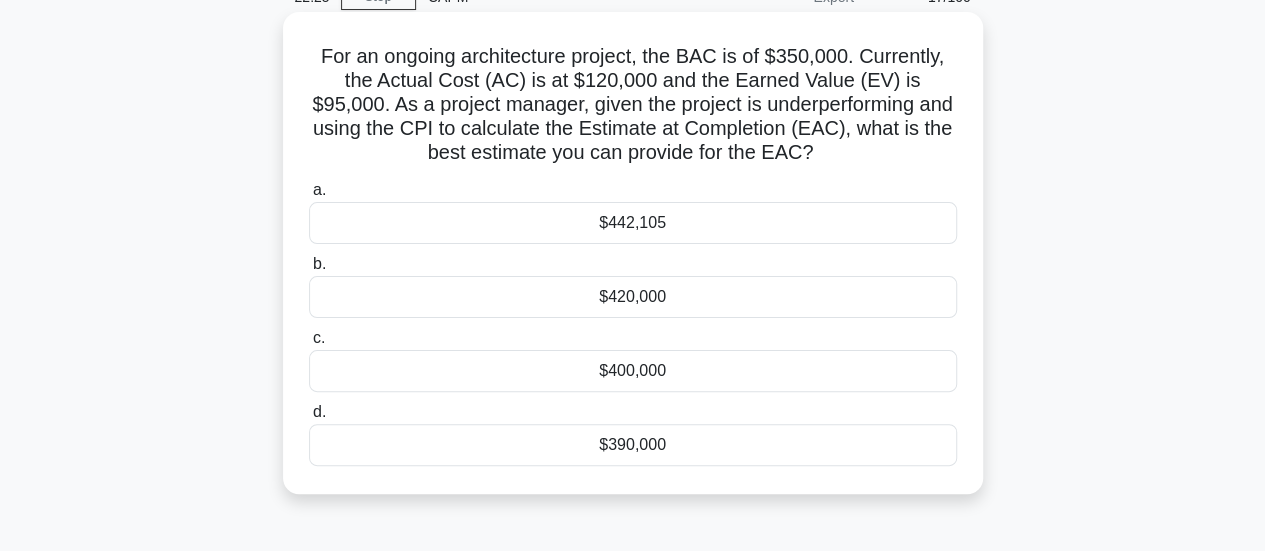 click on "$442,105" at bounding box center (633, 223) 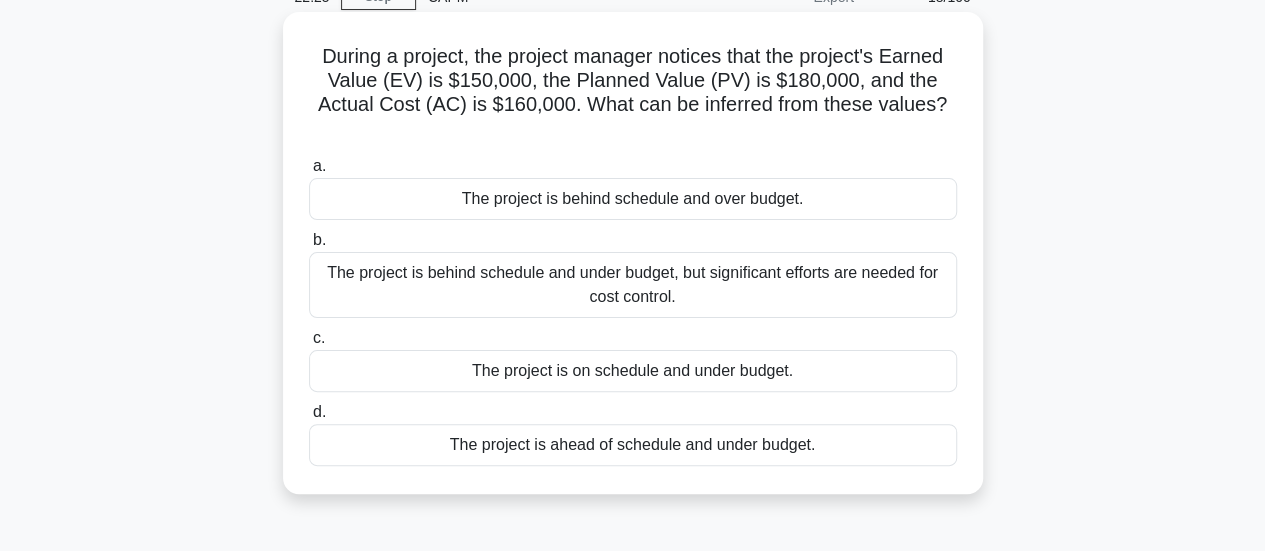 scroll, scrollTop: 0, scrollLeft: 0, axis: both 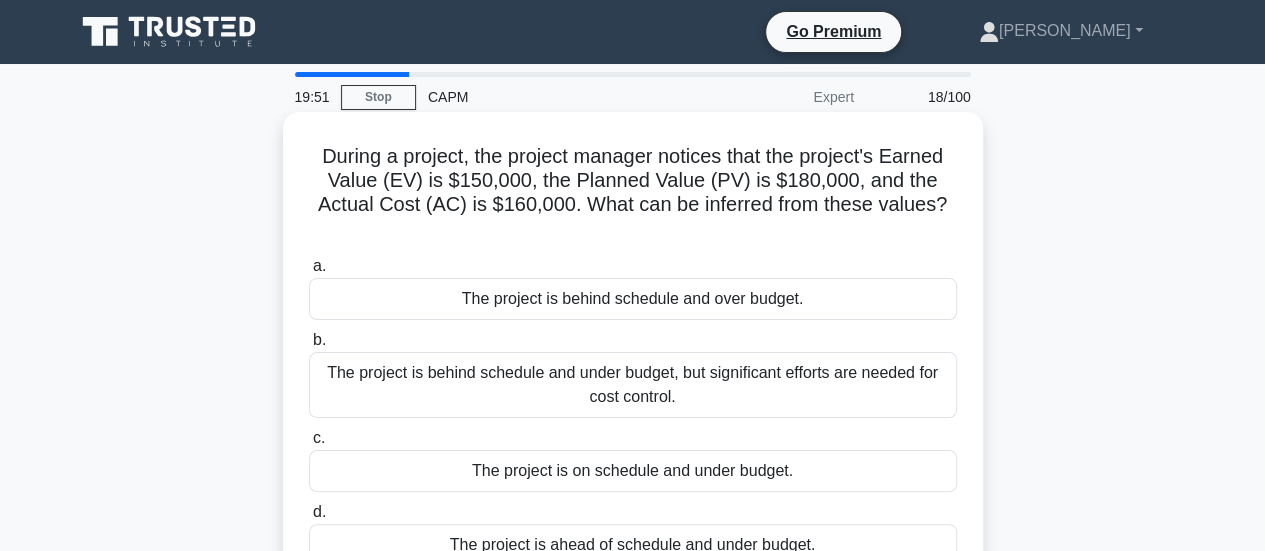 click on "The project is behind schedule and over budget." at bounding box center [633, 299] 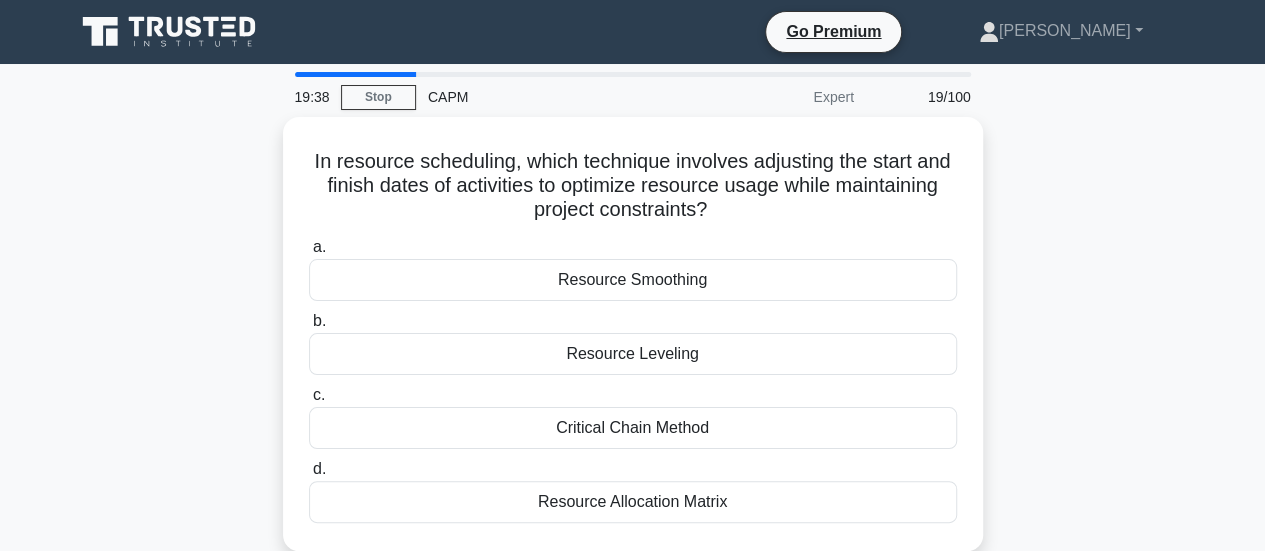 scroll, scrollTop: 100, scrollLeft: 0, axis: vertical 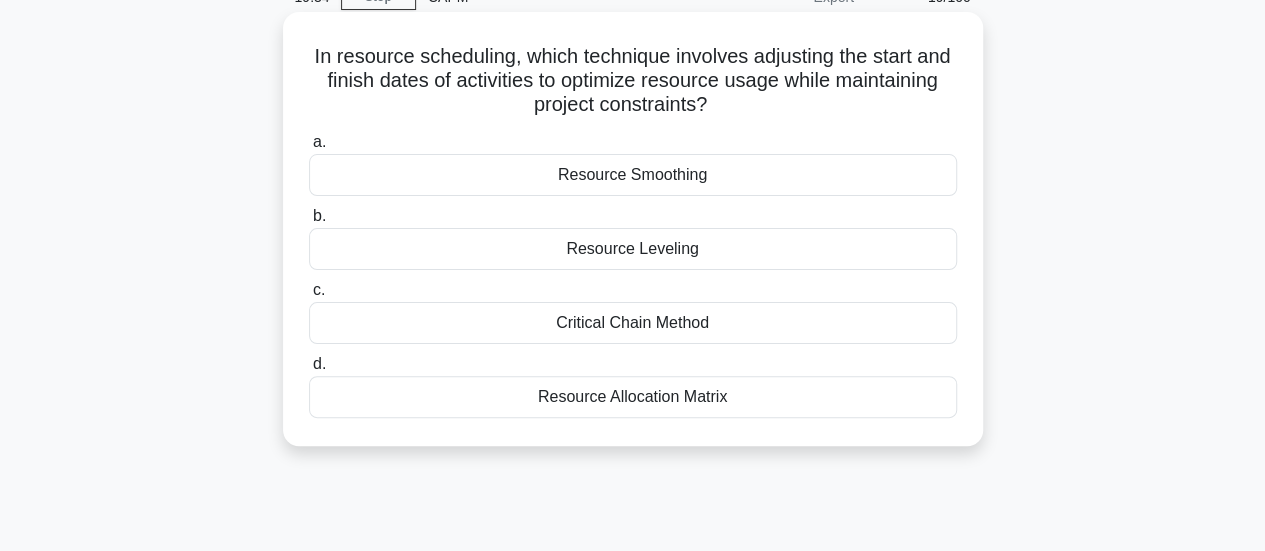 click on "Resource Leveling" at bounding box center (633, 249) 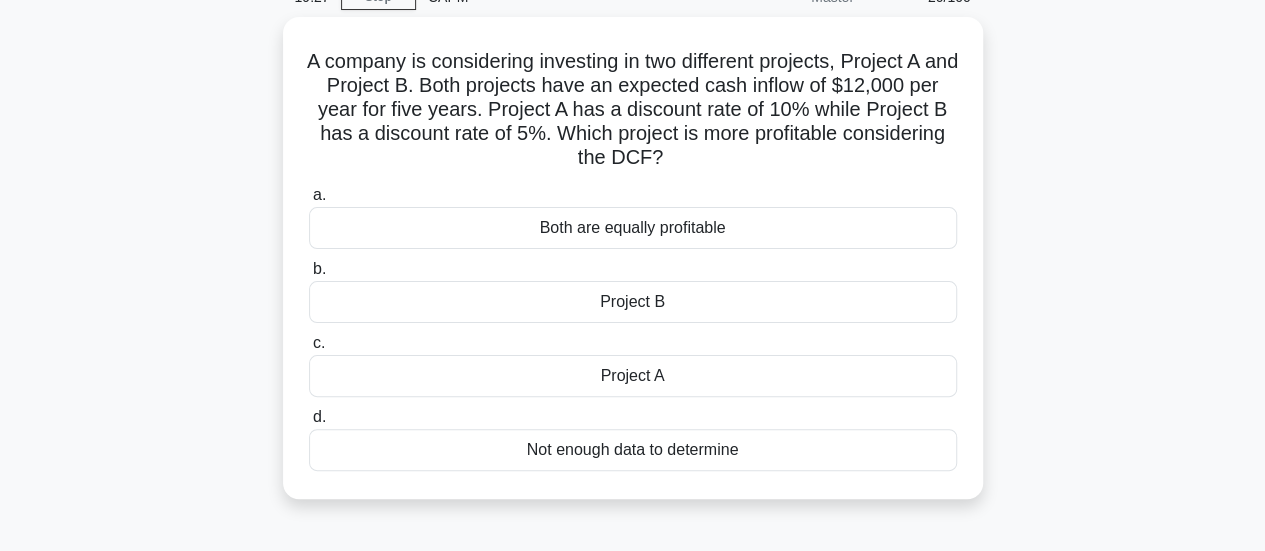 scroll, scrollTop: 0, scrollLeft: 0, axis: both 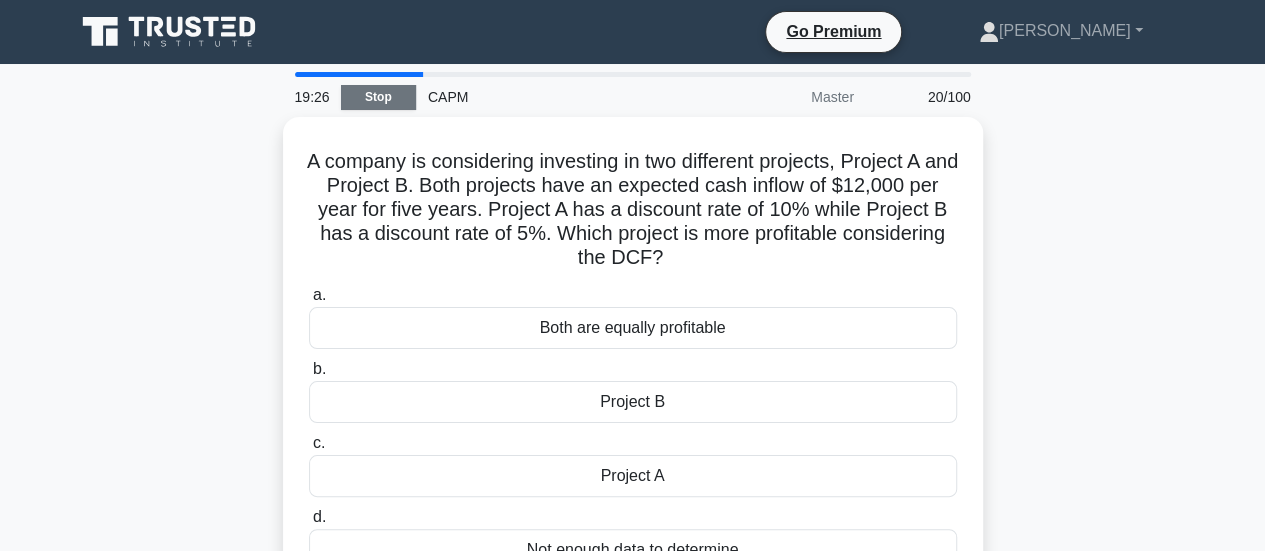 click on "Stop" at bounding box center (378, 97) 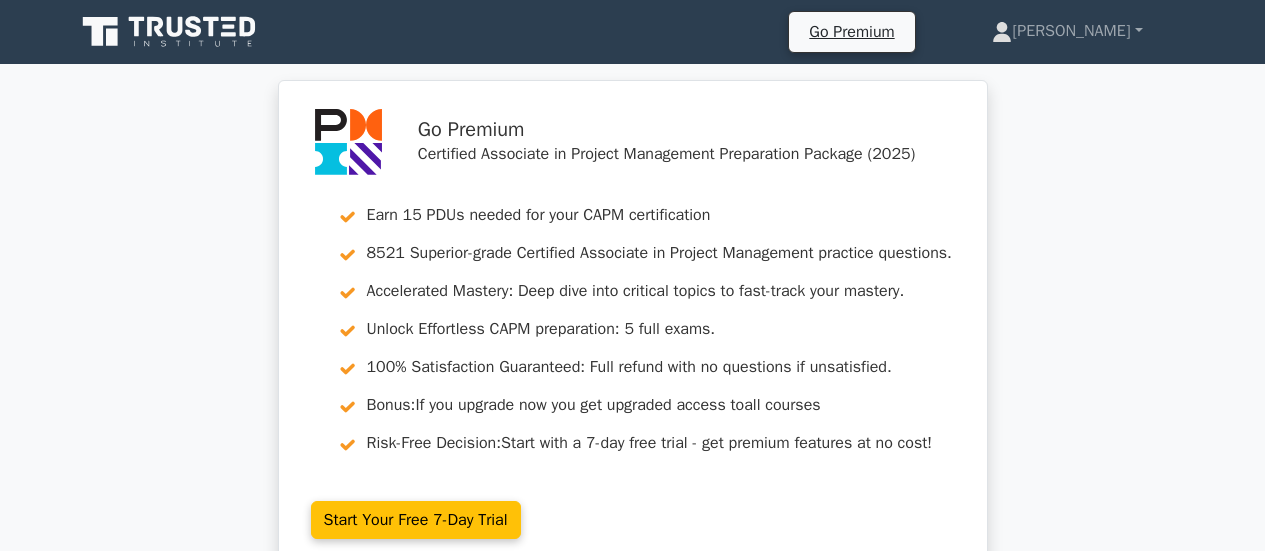 scroll, scrollTop: 0, scrollLeft: 0, axis: both 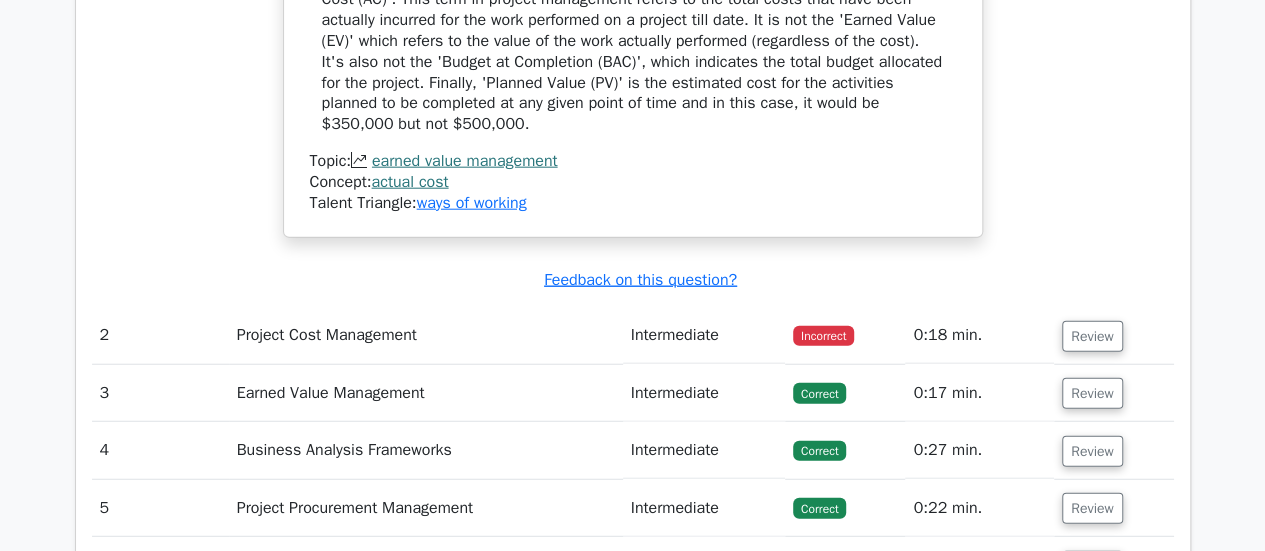 click on "Project Cost Management" at bounding box center [426, 335] 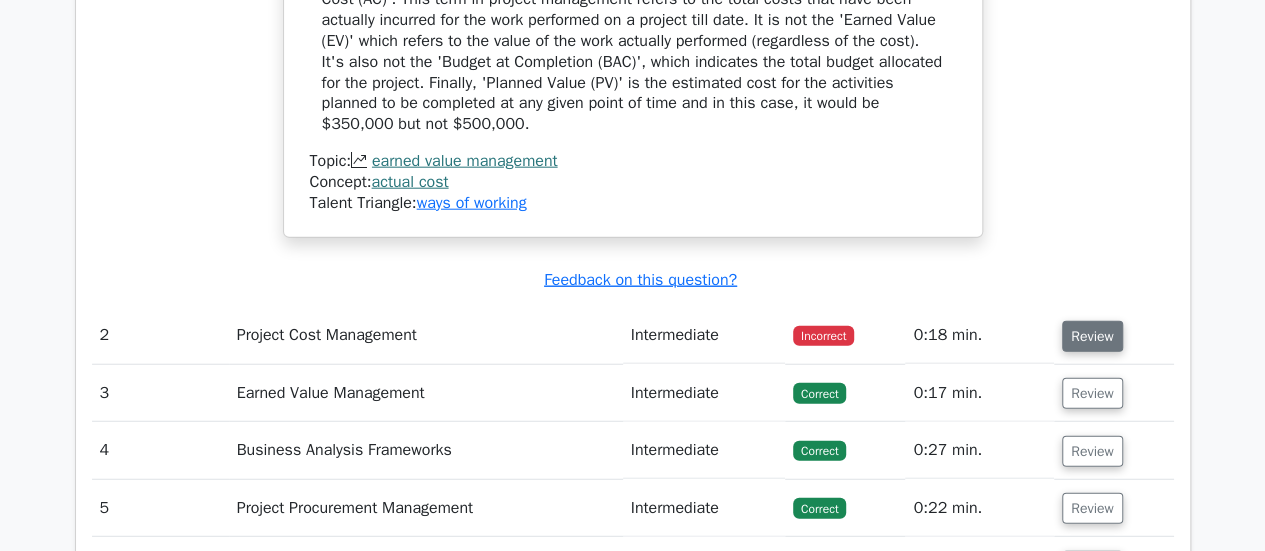 click on "Review" at bounding box center (1092, 336) 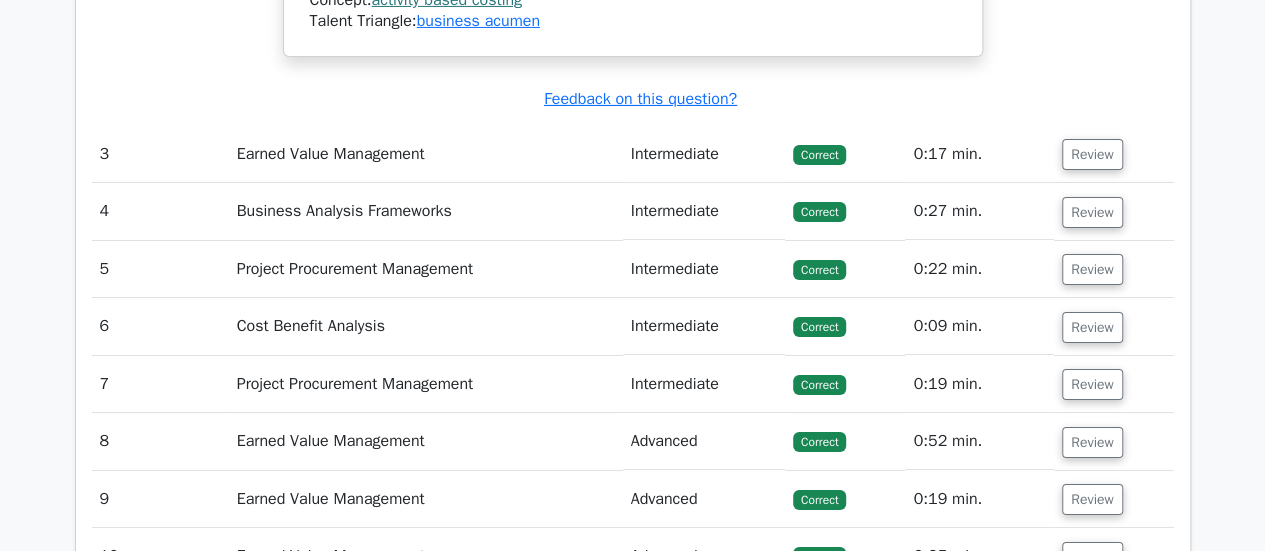 scroll, scrollTop: 3900, scrollLeft: 0, axis: vertical 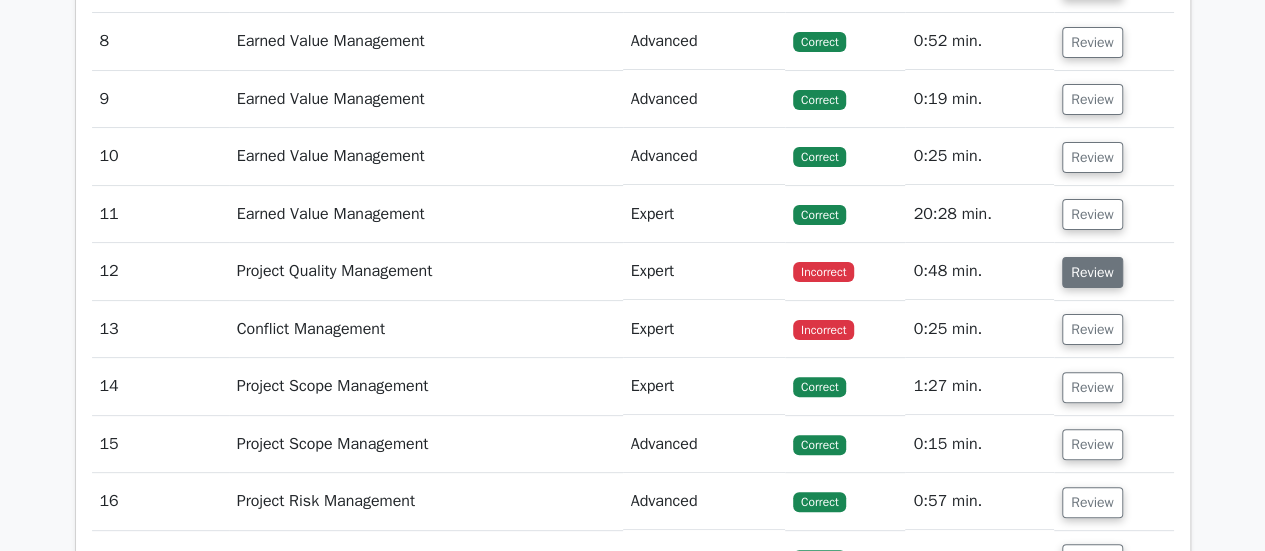 click on "Review" at bounding box center [1092, 272] 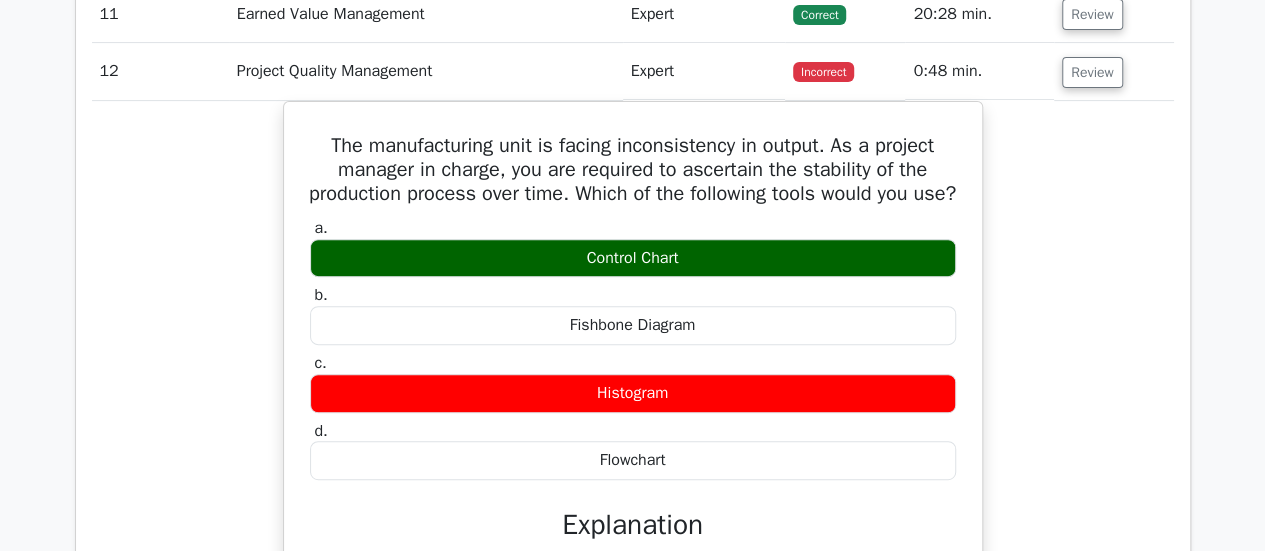 scroll, scrollTop: 3900, scrollLeft: 0, axis: vertical 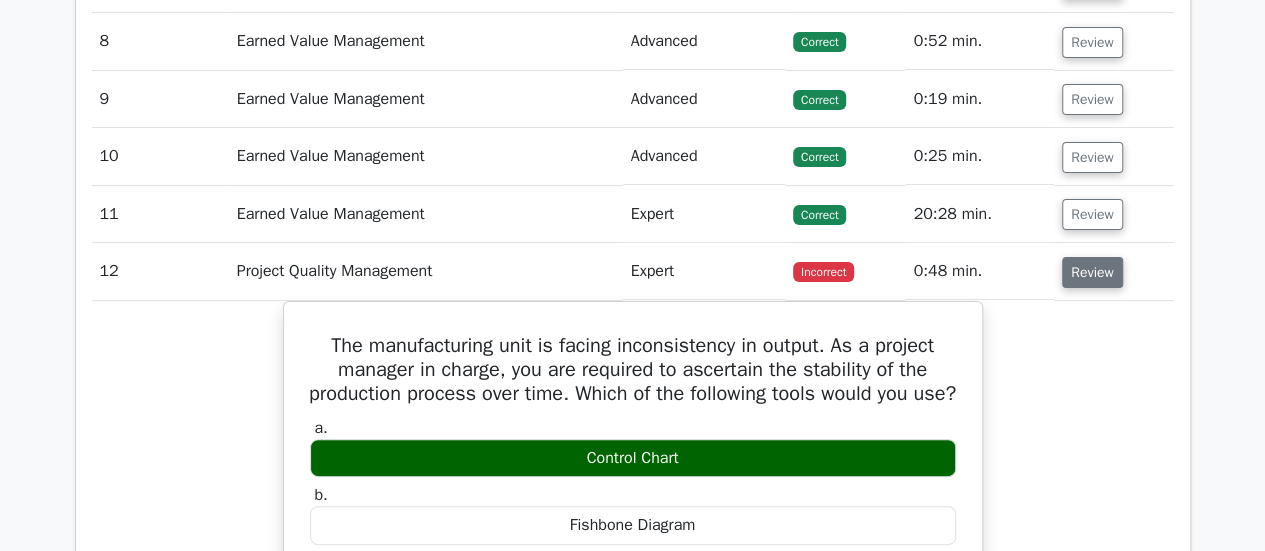 click on "Review" at bounding box center (1092, 272) 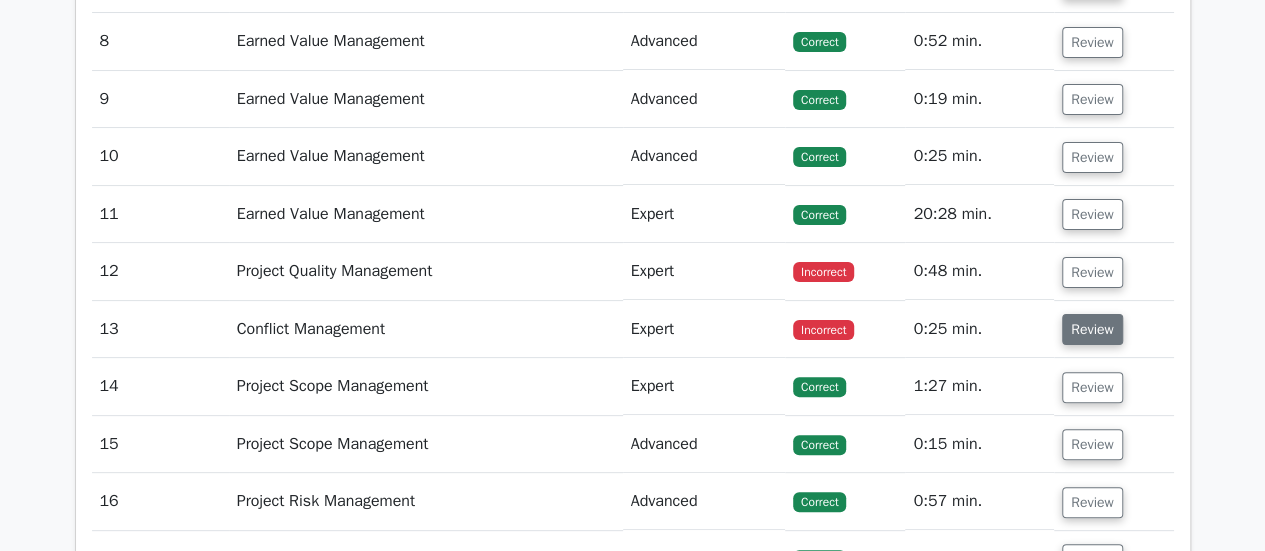 click on "Review" at bounding box center [1092, 329] 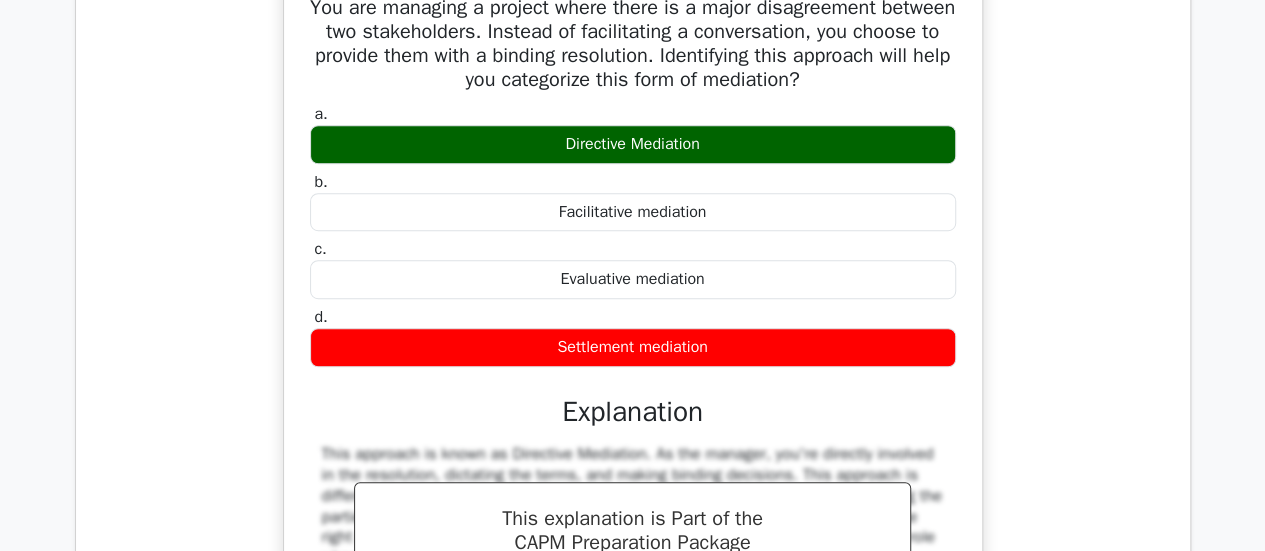scroll, scrollTop: 4100, scrollLeft: 0, axis: vertical 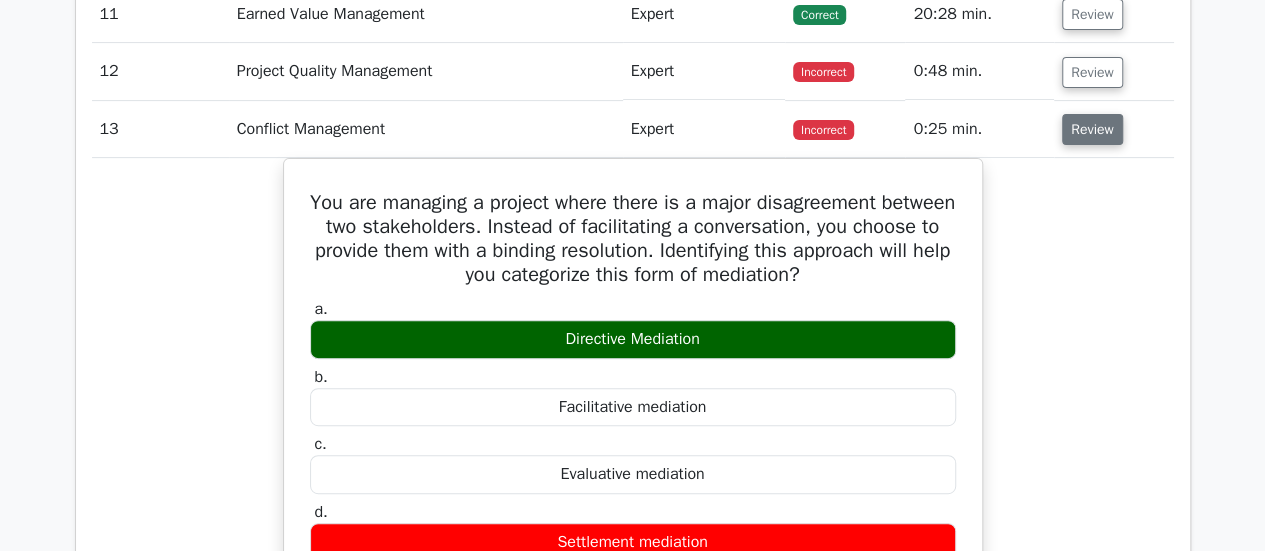 click on "Review" at bounding box center [1092, 129] 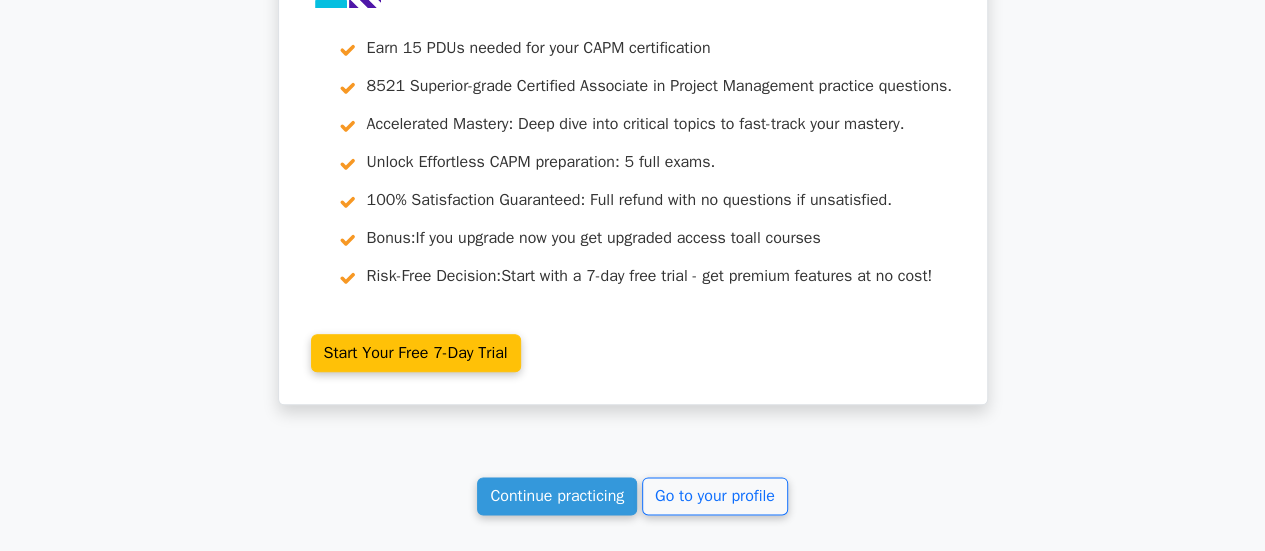 scroll, scrollTop: 5110, scrollLeft: 0, axis: vertical 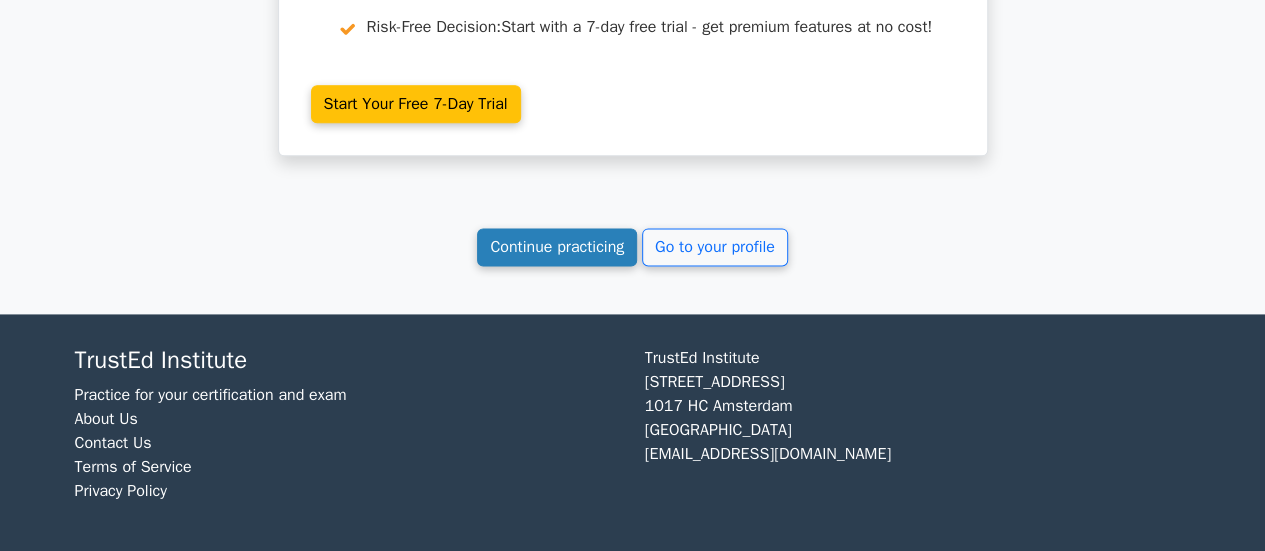 click on "Continue practicing" at bounding box center [557, 247] 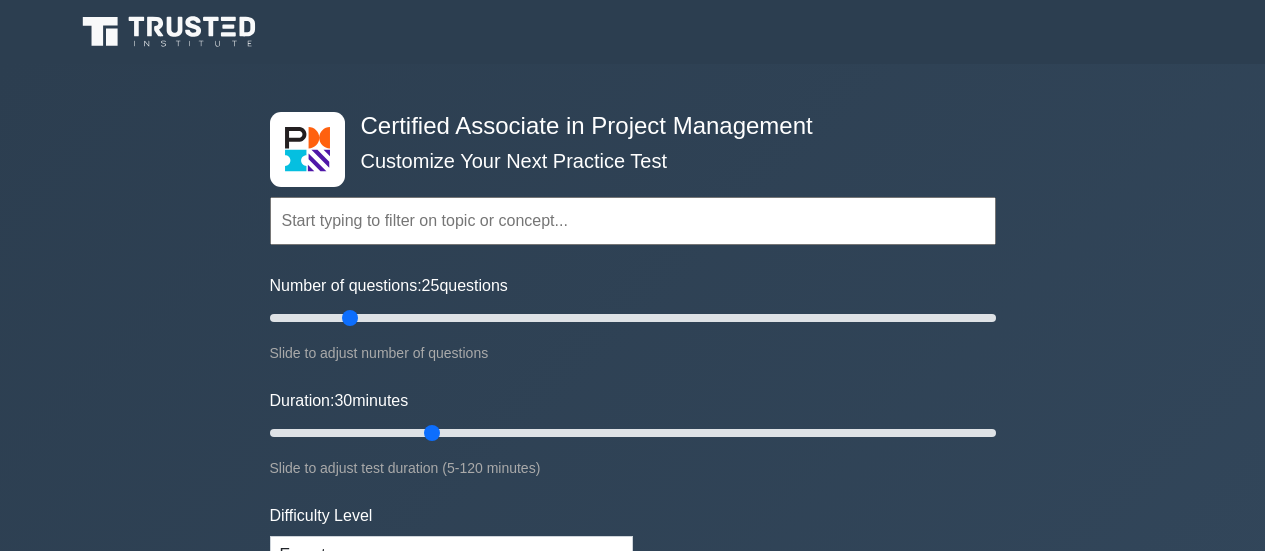 scroll, scrollTop: 0, scrollLeft: 0, axis: both 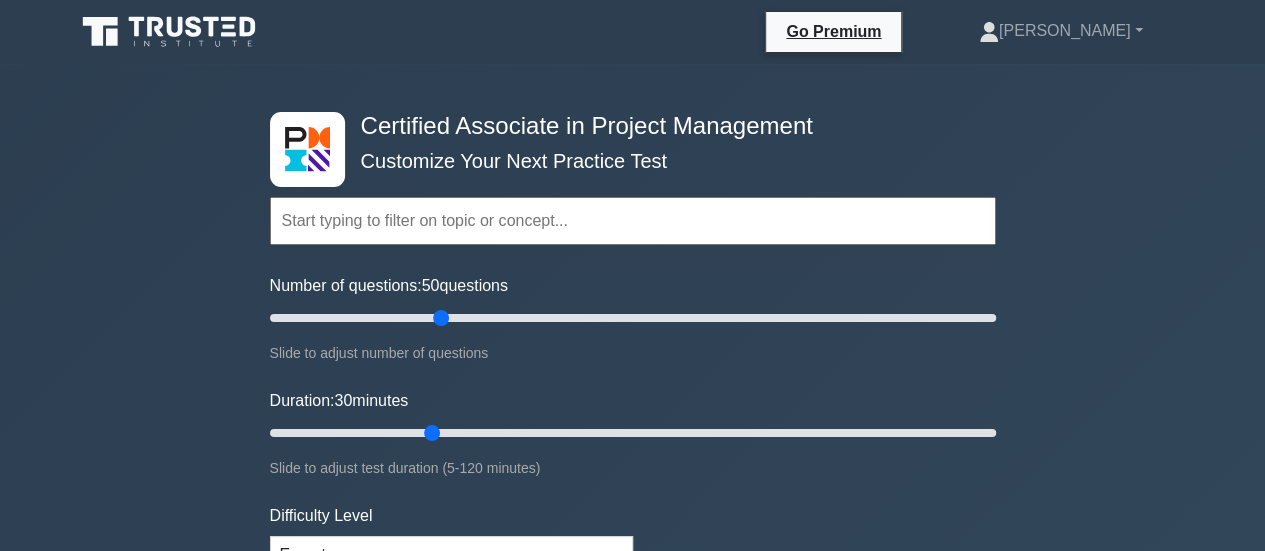 drag, startPoint x: 351, startPoint y: 316, endPoint x: 444, endPoint y: 314, distance: 93.0215 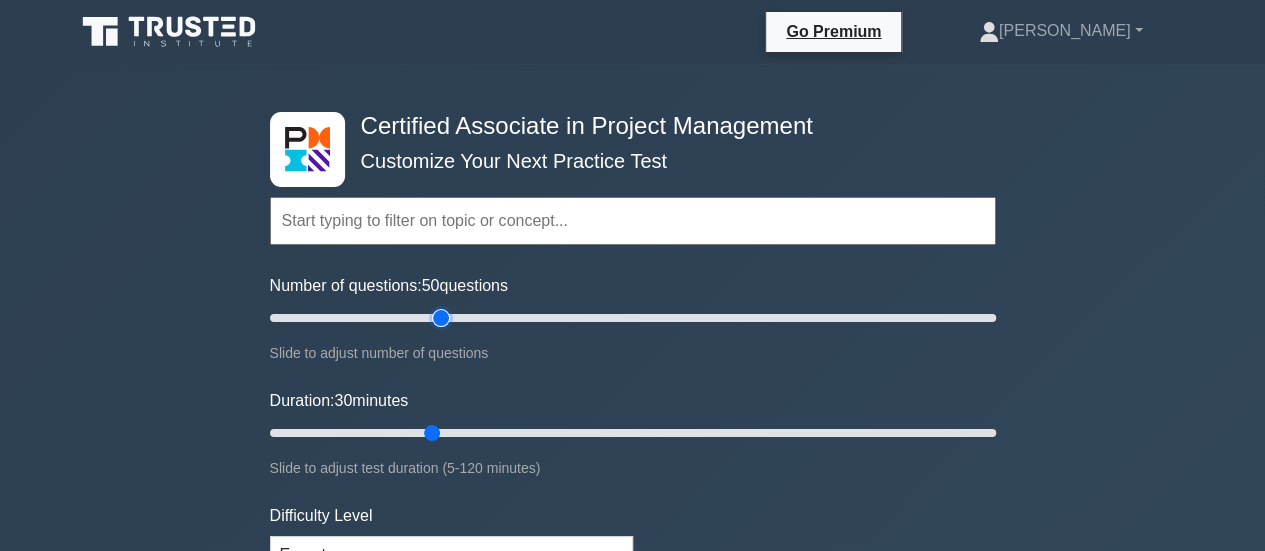 type on "50" 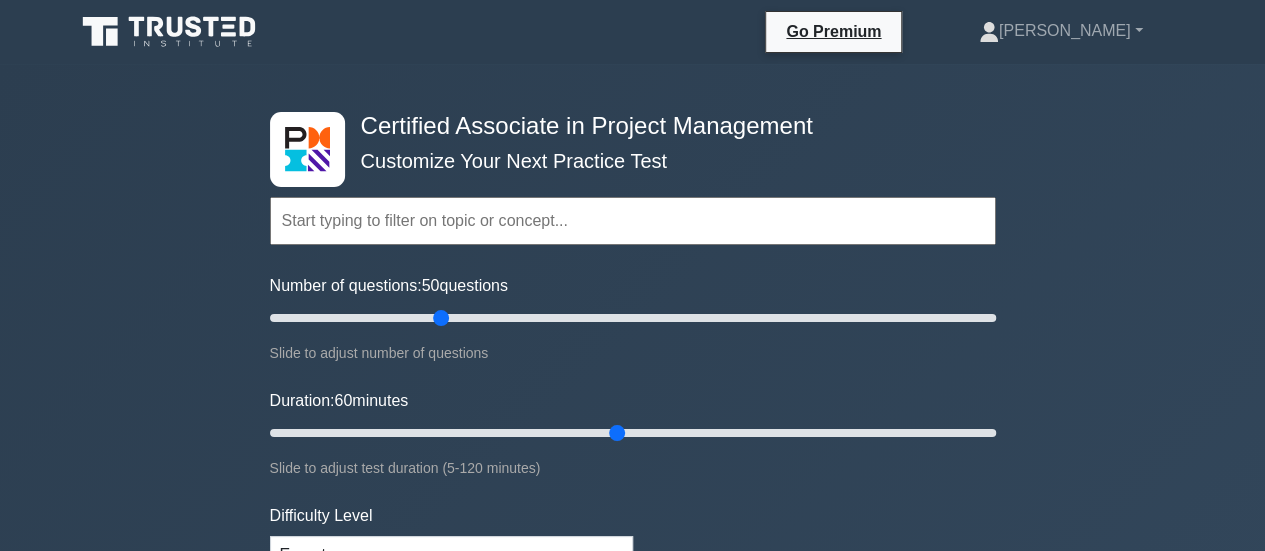 drag, startPoint x: 432, startPoint y: 431, endPoint x: 618, endPoint y: 429, distance: 186.01076 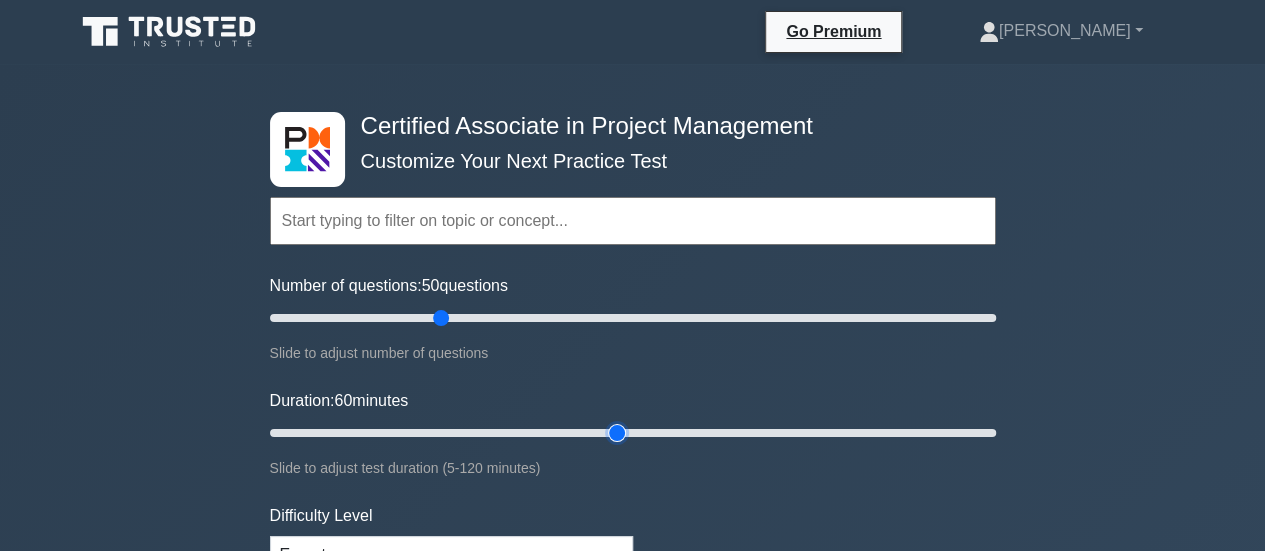 type on "60" 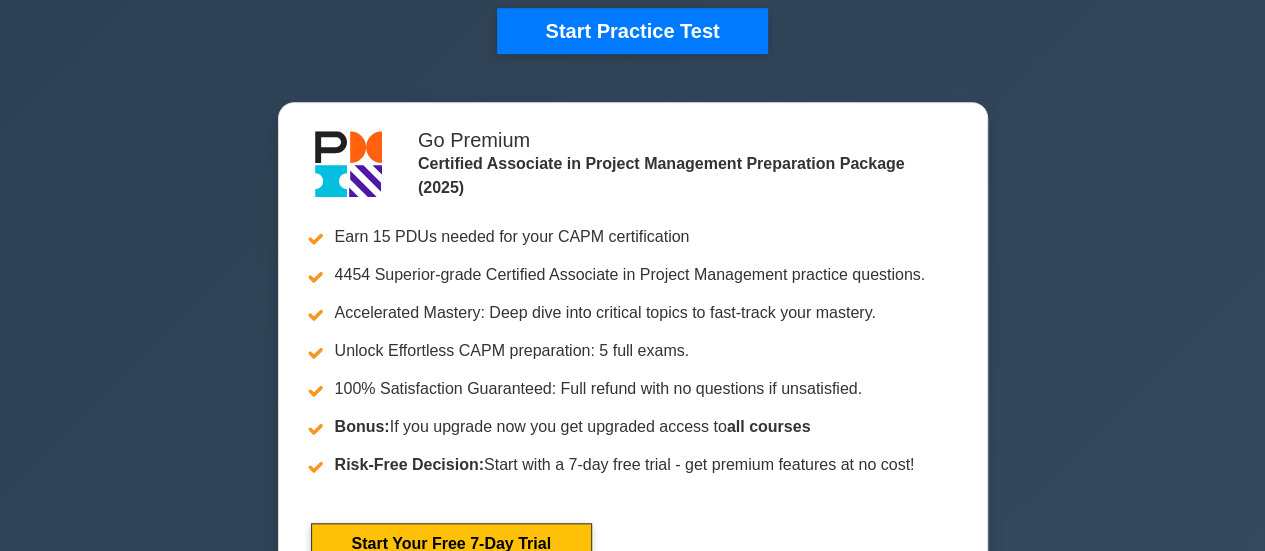 scroll, scrollTop: 500, scrollLeft: 0, axis: vertical 